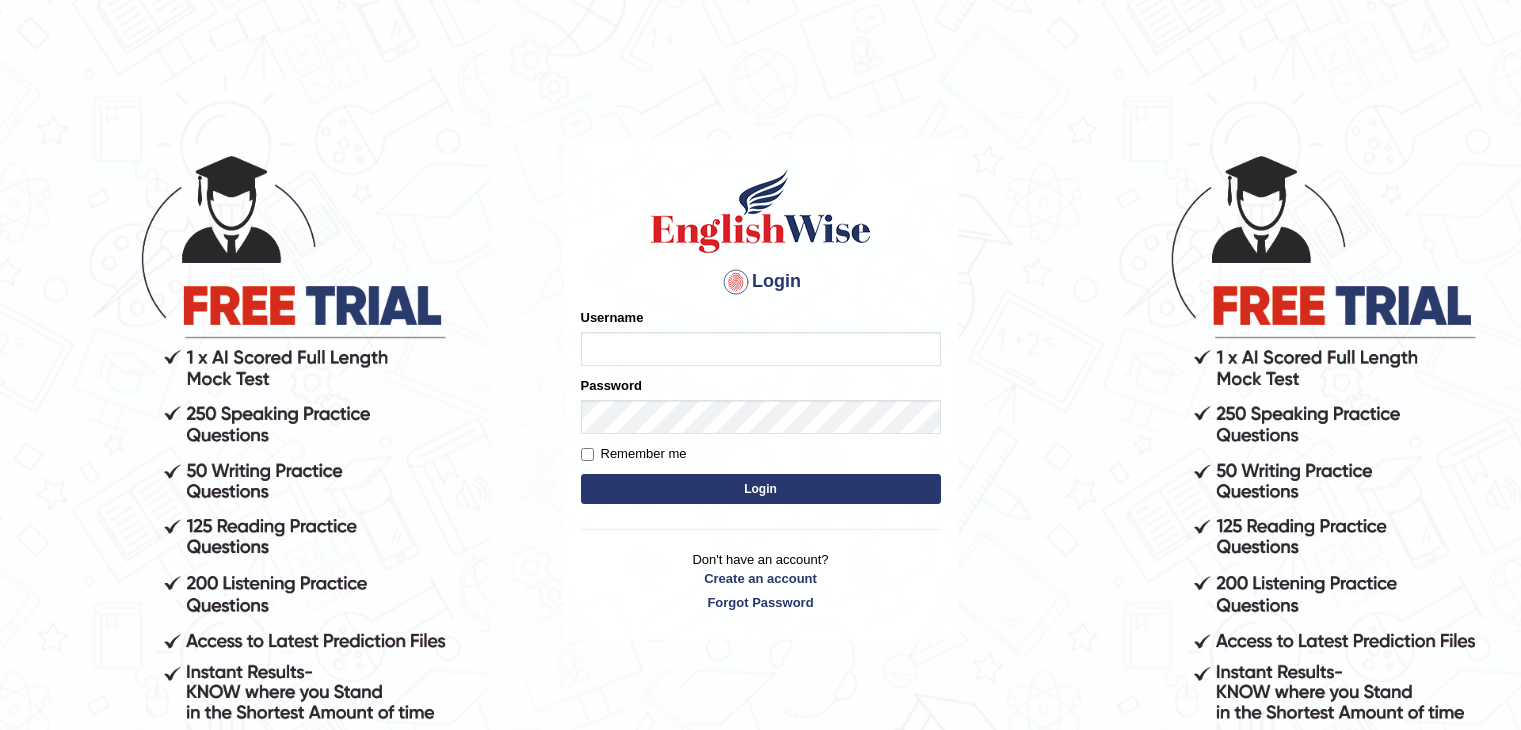 scroll, scrollTop: 0, scrollLeft: 0, axis: both 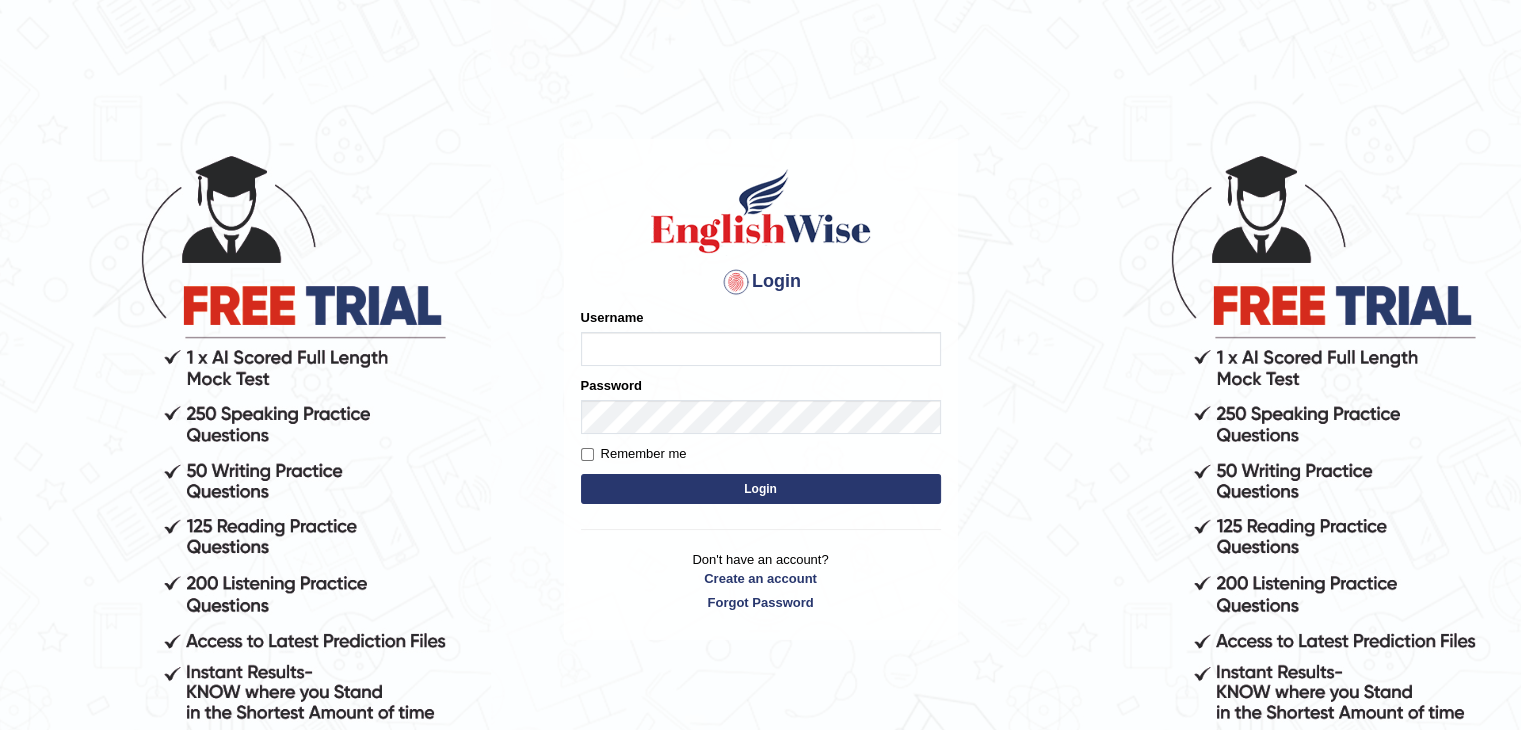 type on "DS_300998" 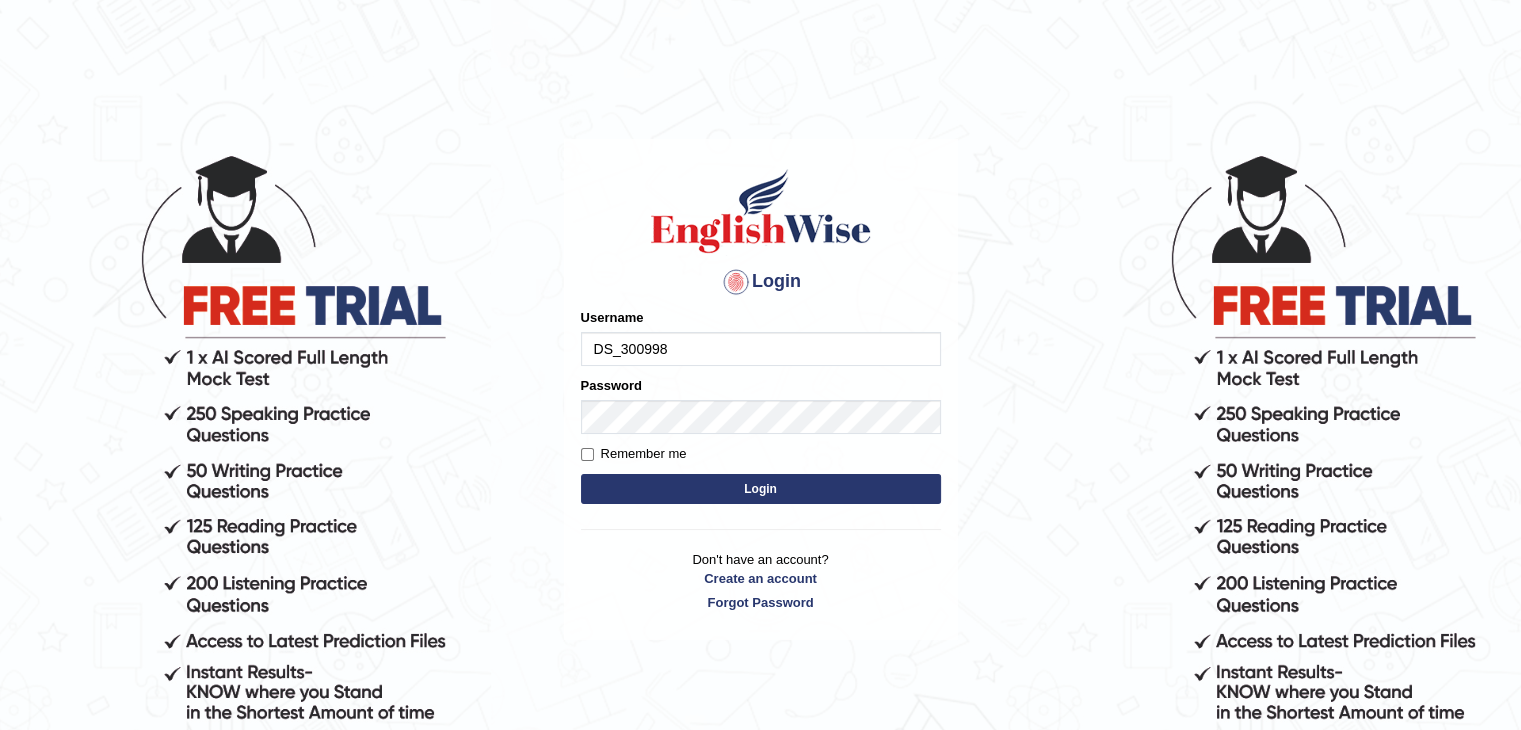 click on "Login" at bounding box center (761, 489) 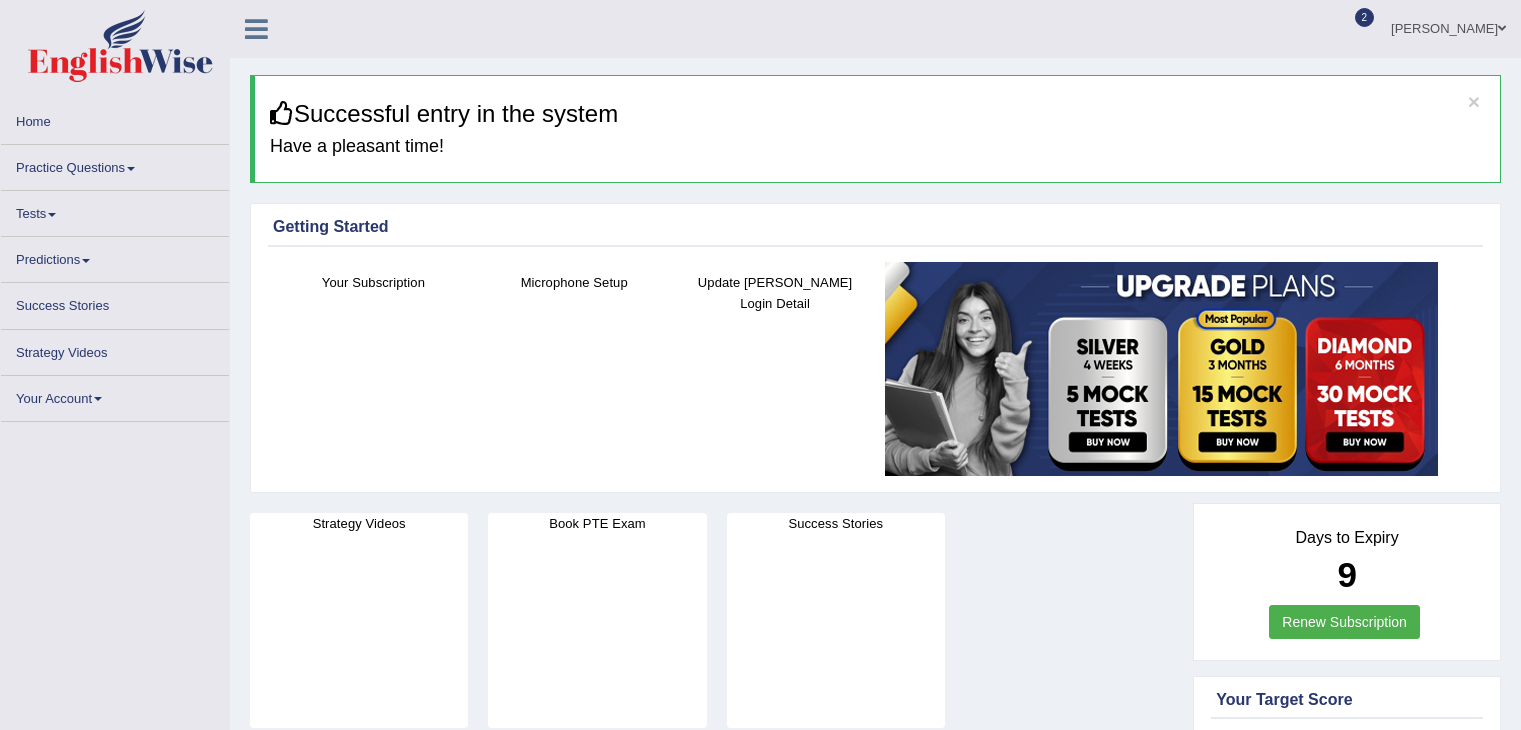 scroll, scrollTop: 0, scrollLeft: 0, axis: both 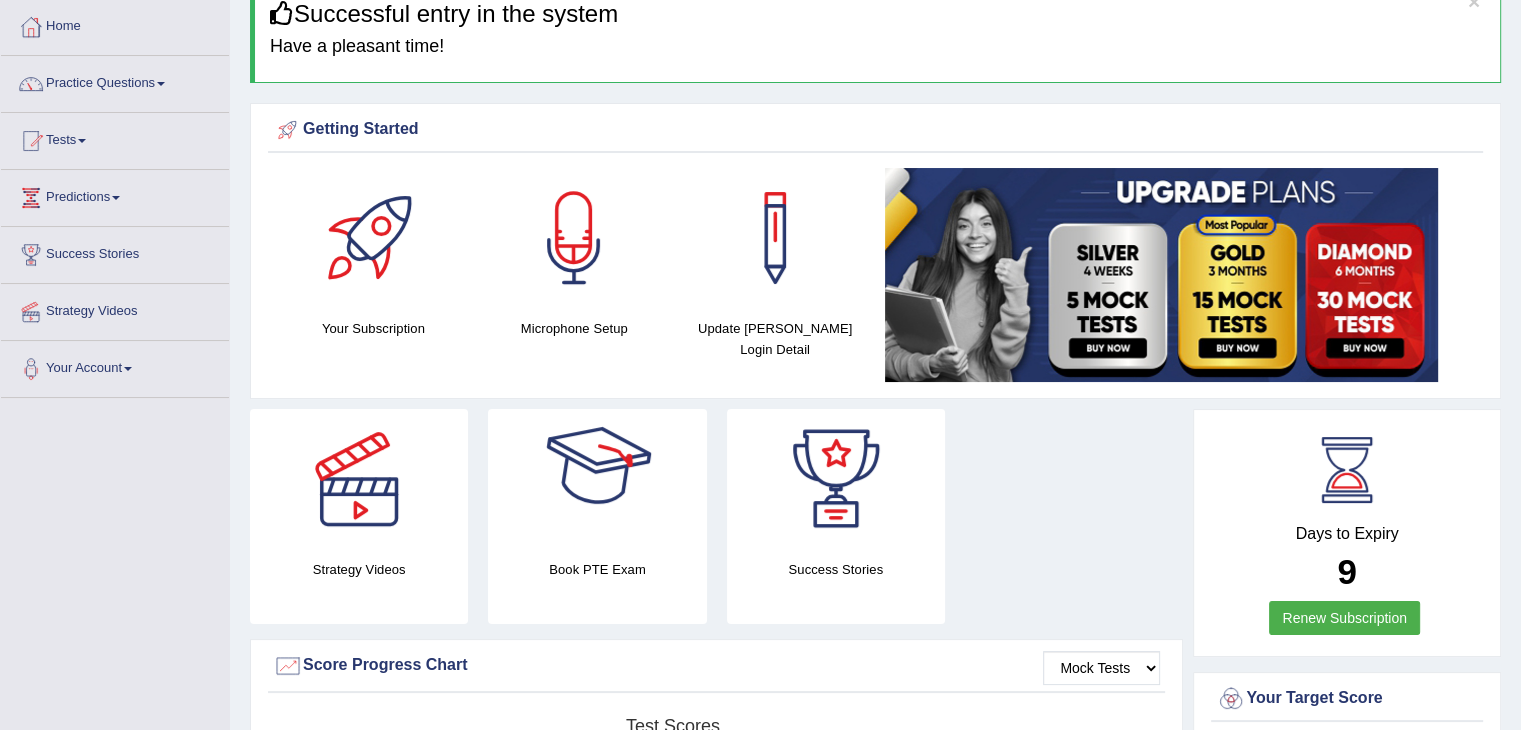 click at bounding box center [597, 479] 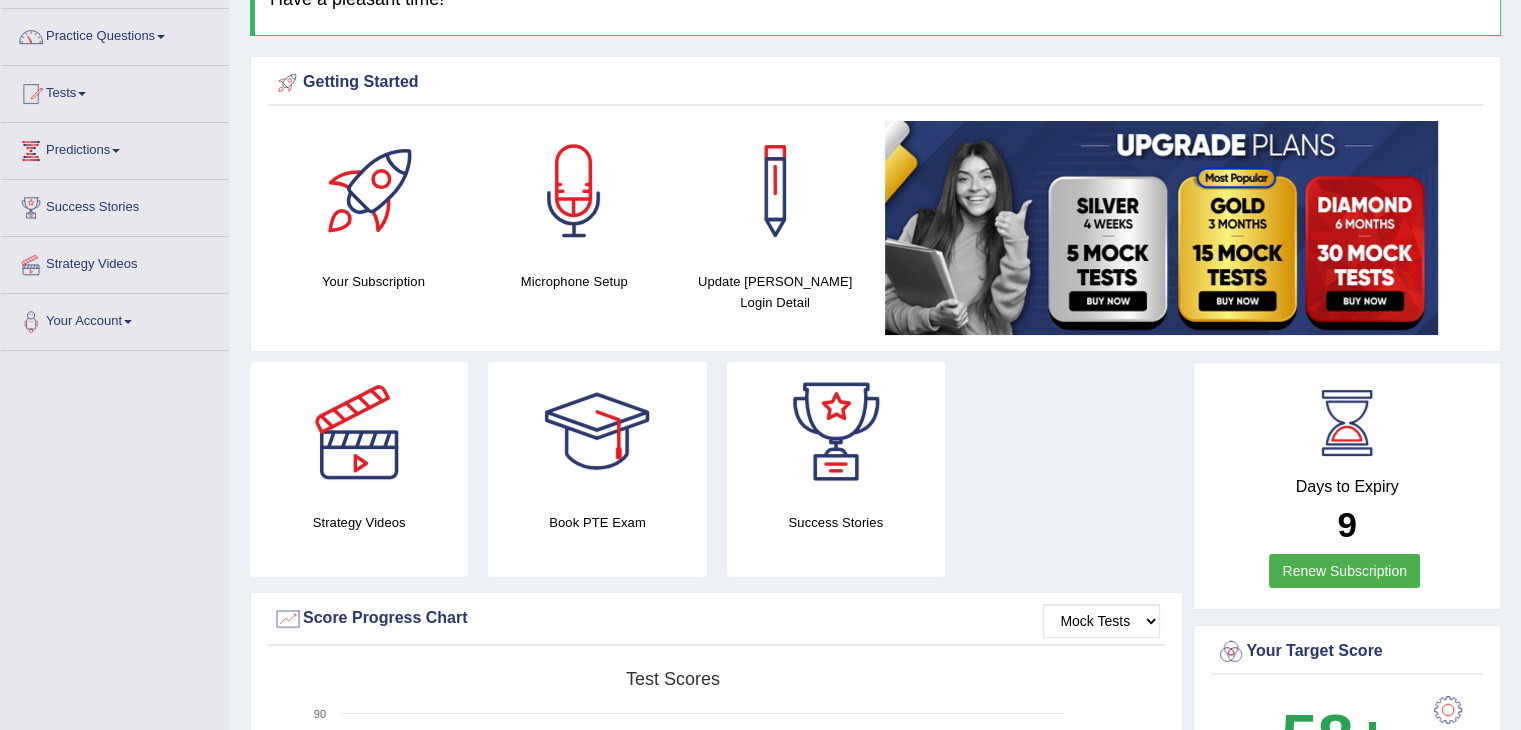scroll, scrollTop: 0, scrollLeft: 0, axis: both 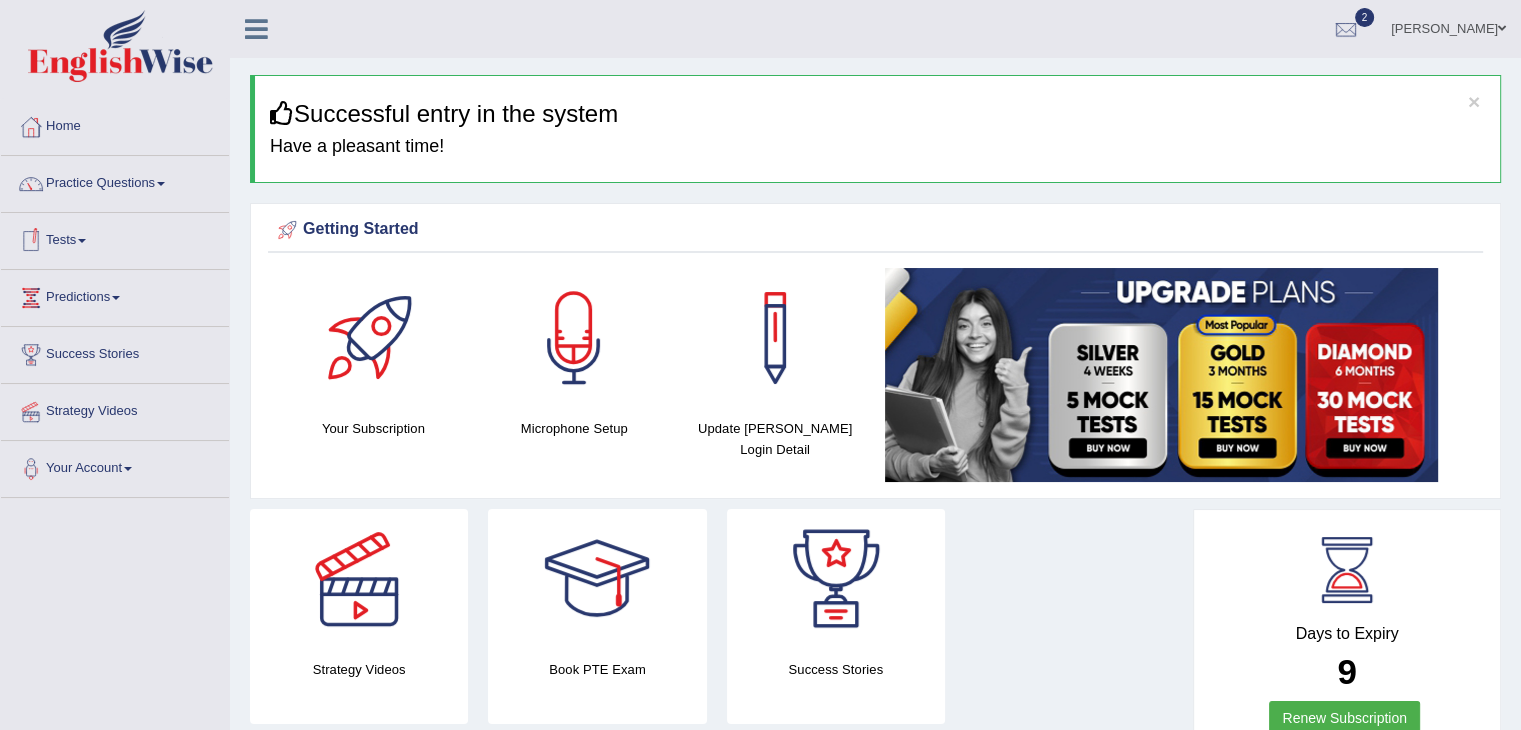click on "Predictions" at bounding box center [115, 295] 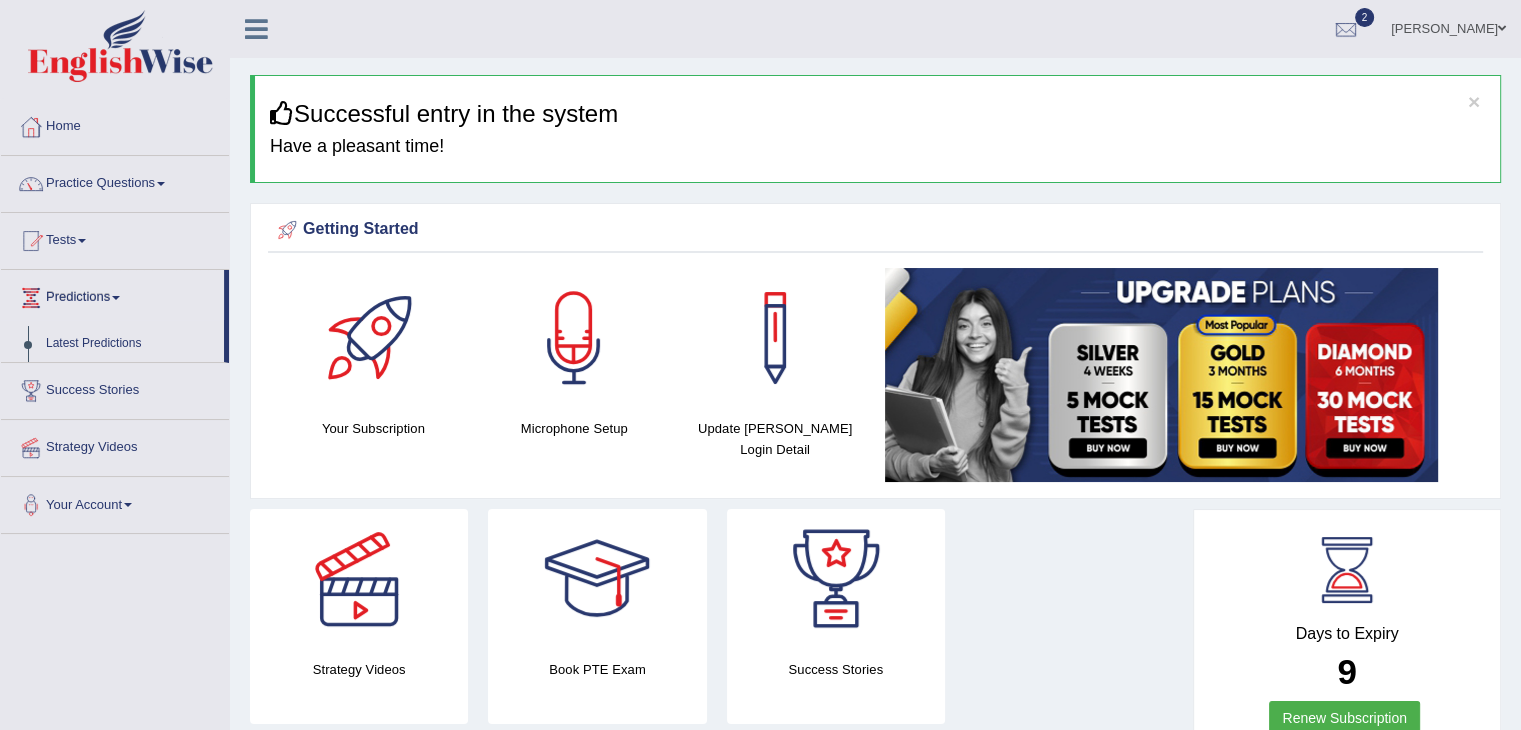 click on "Tests" at bounding box center [115, 238] 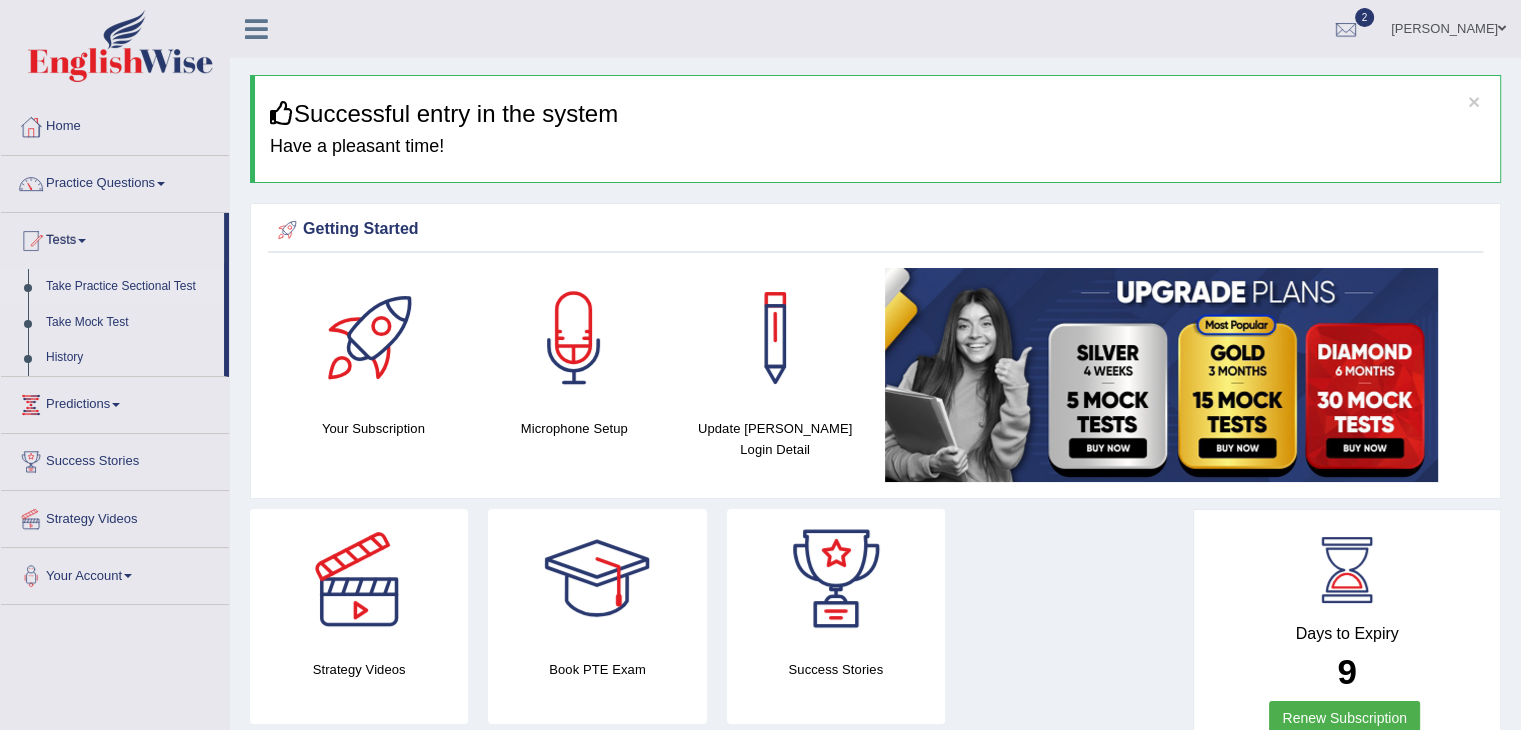 click on "Take Practice Sectional Test" at bounding box center [130, 287] 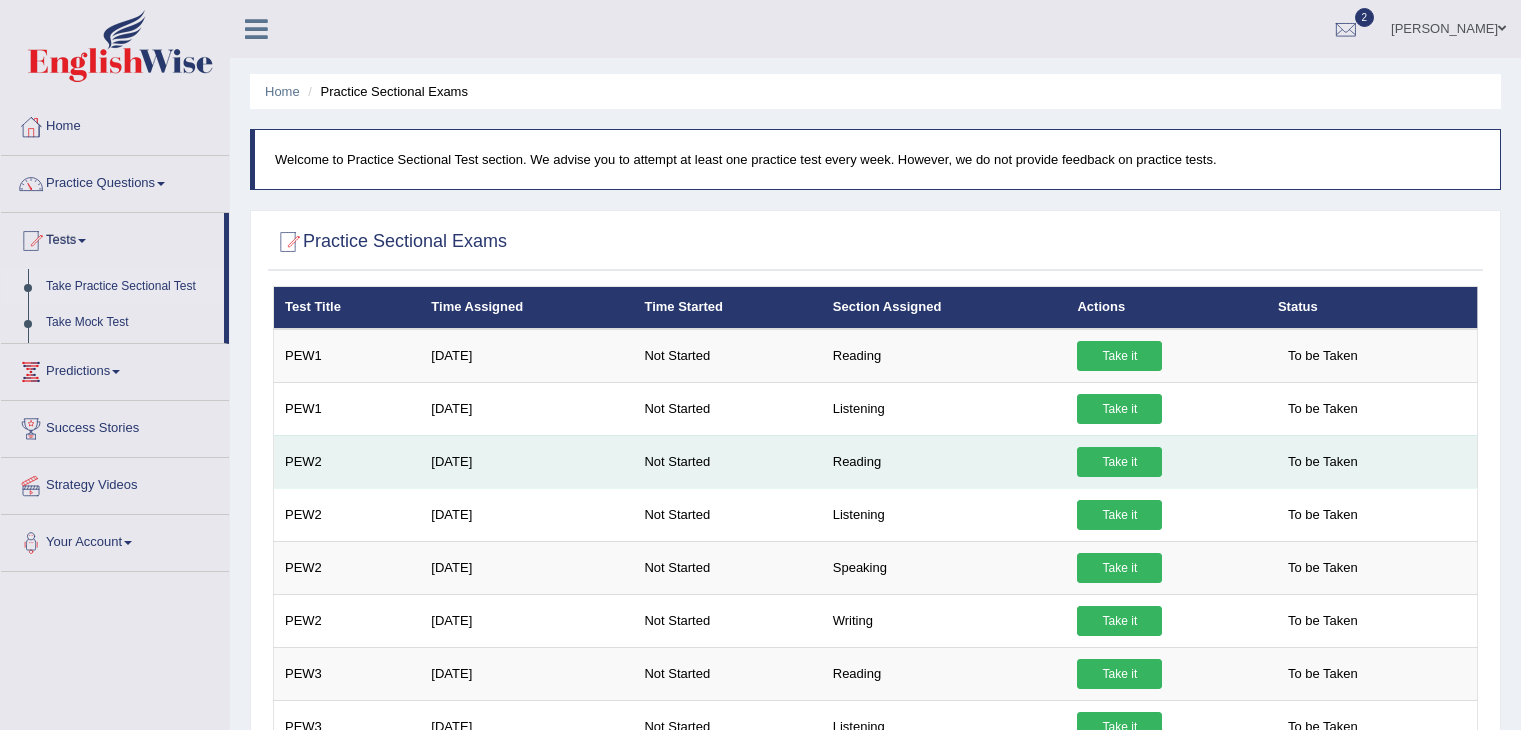 scroll, scrollTop: 0, scrollLeft: 0, axis: both 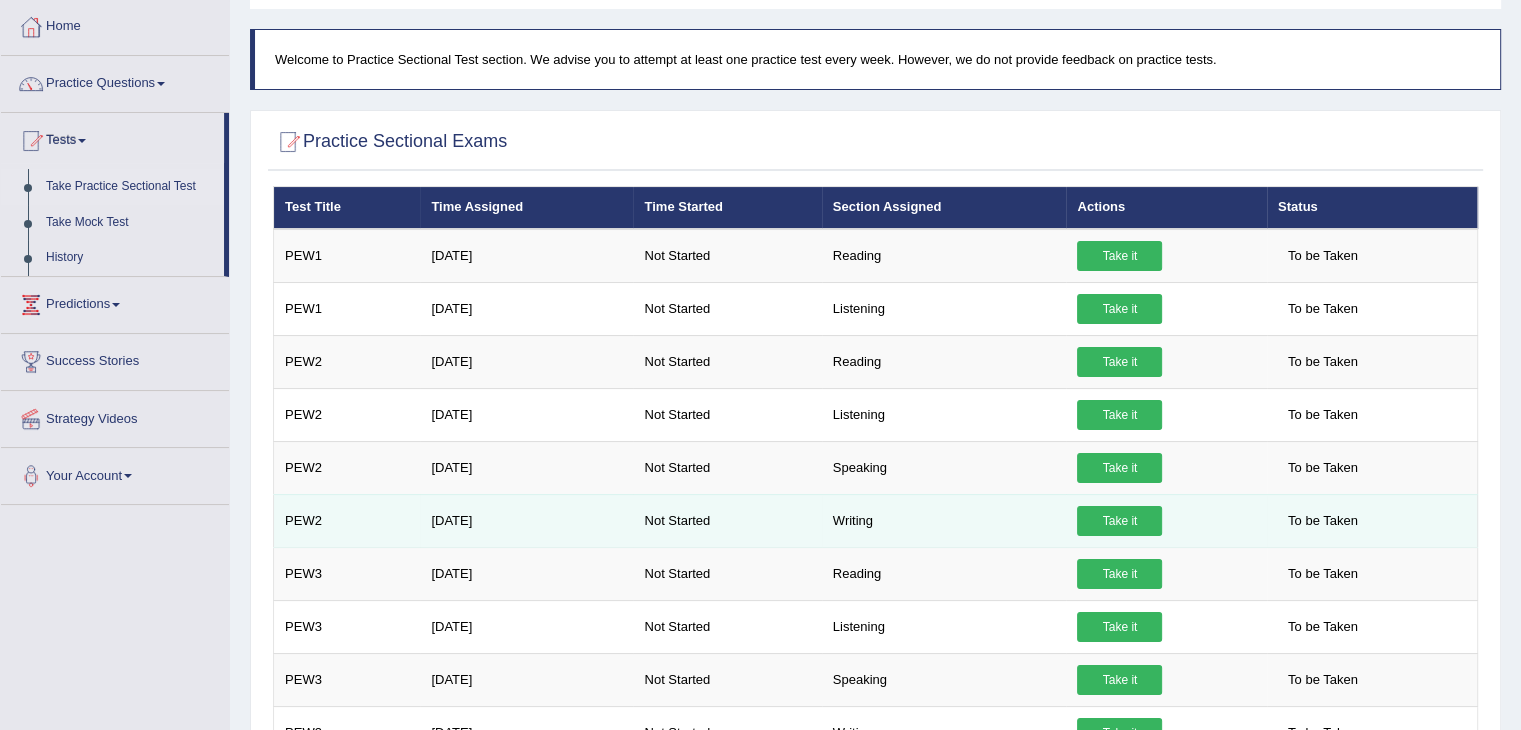 click on "Take it" at bounding box center (1119, 521) 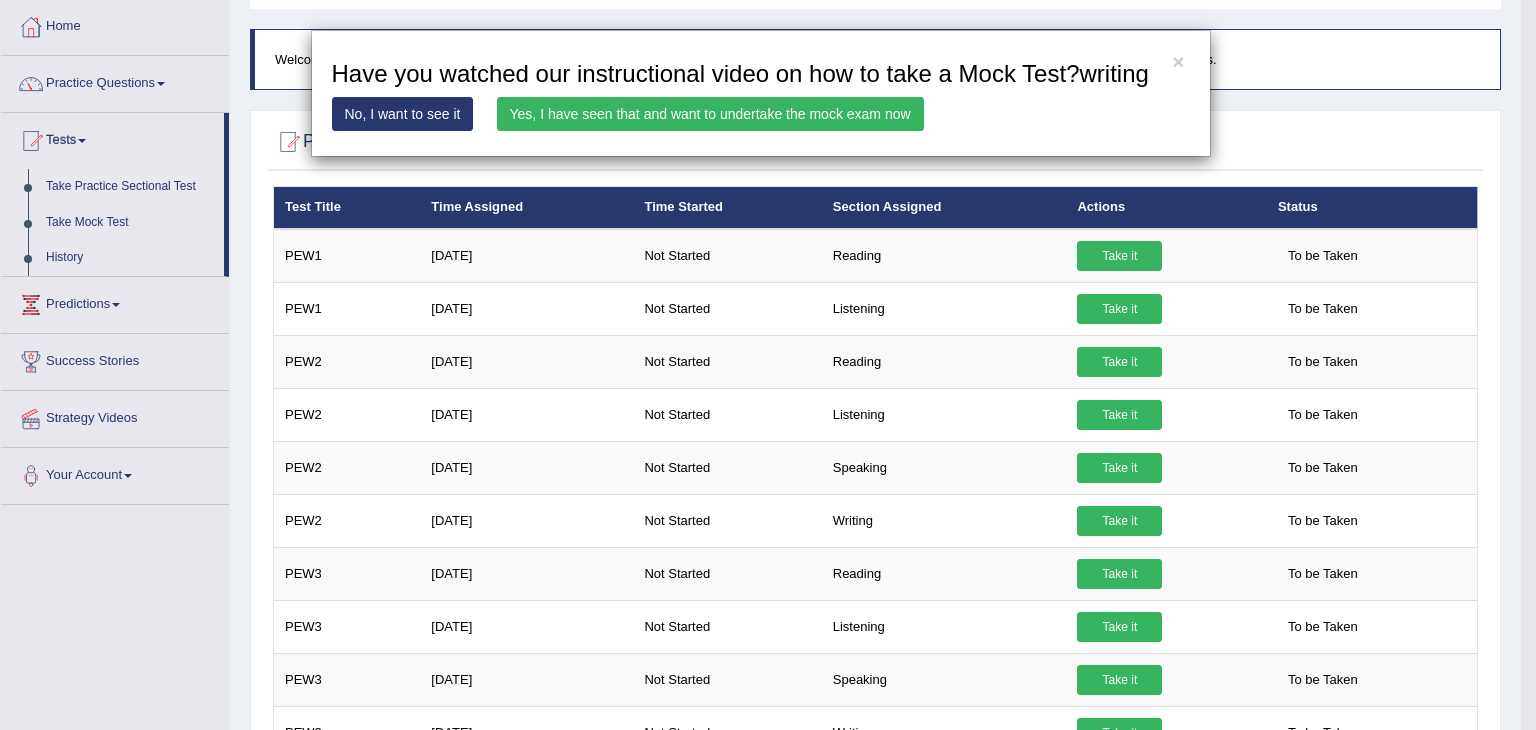 click on "Yes, I have seen that and want to undertake the mock exam now" at bounding box center (710, 114) 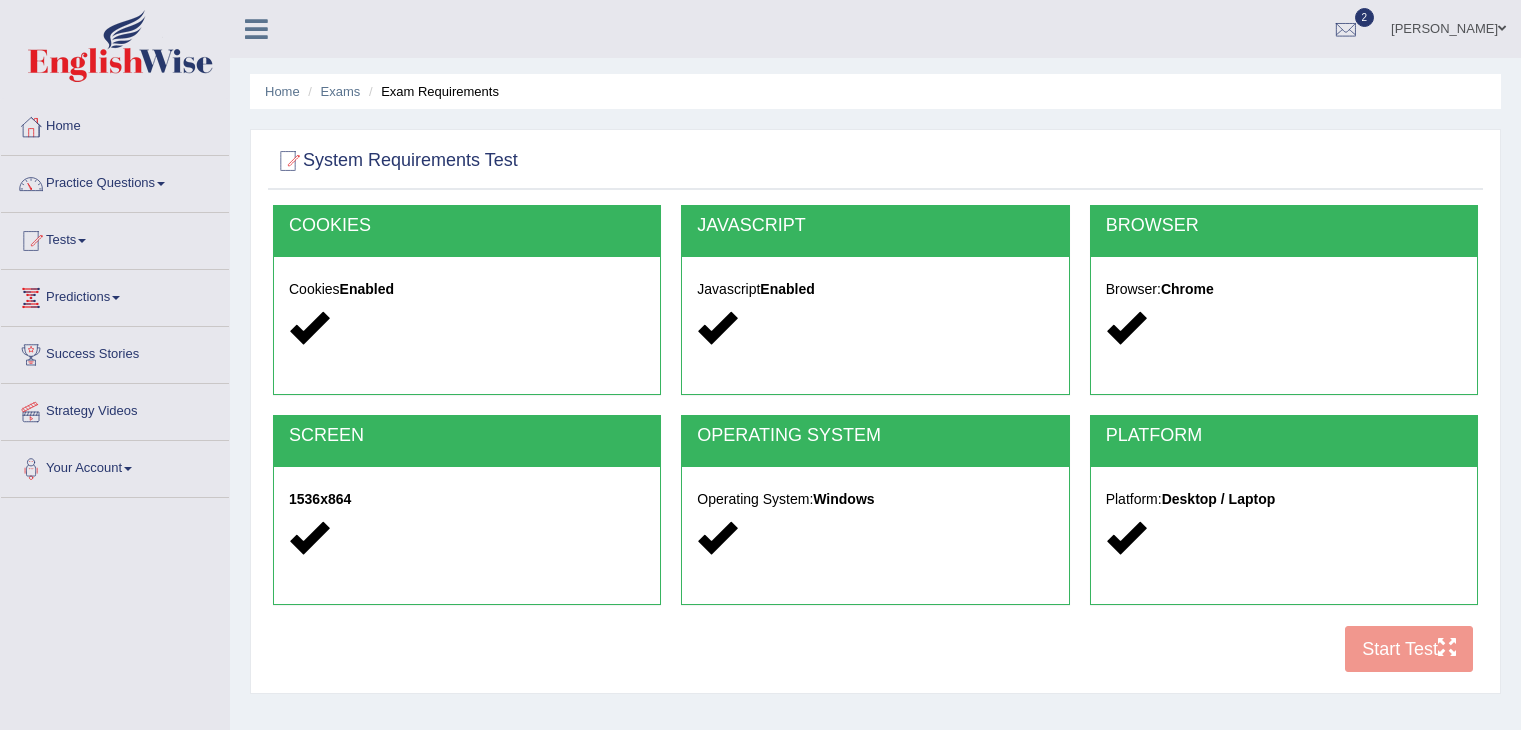 scroll, scrollTop: 0, scrollLeft: 0, axis: both 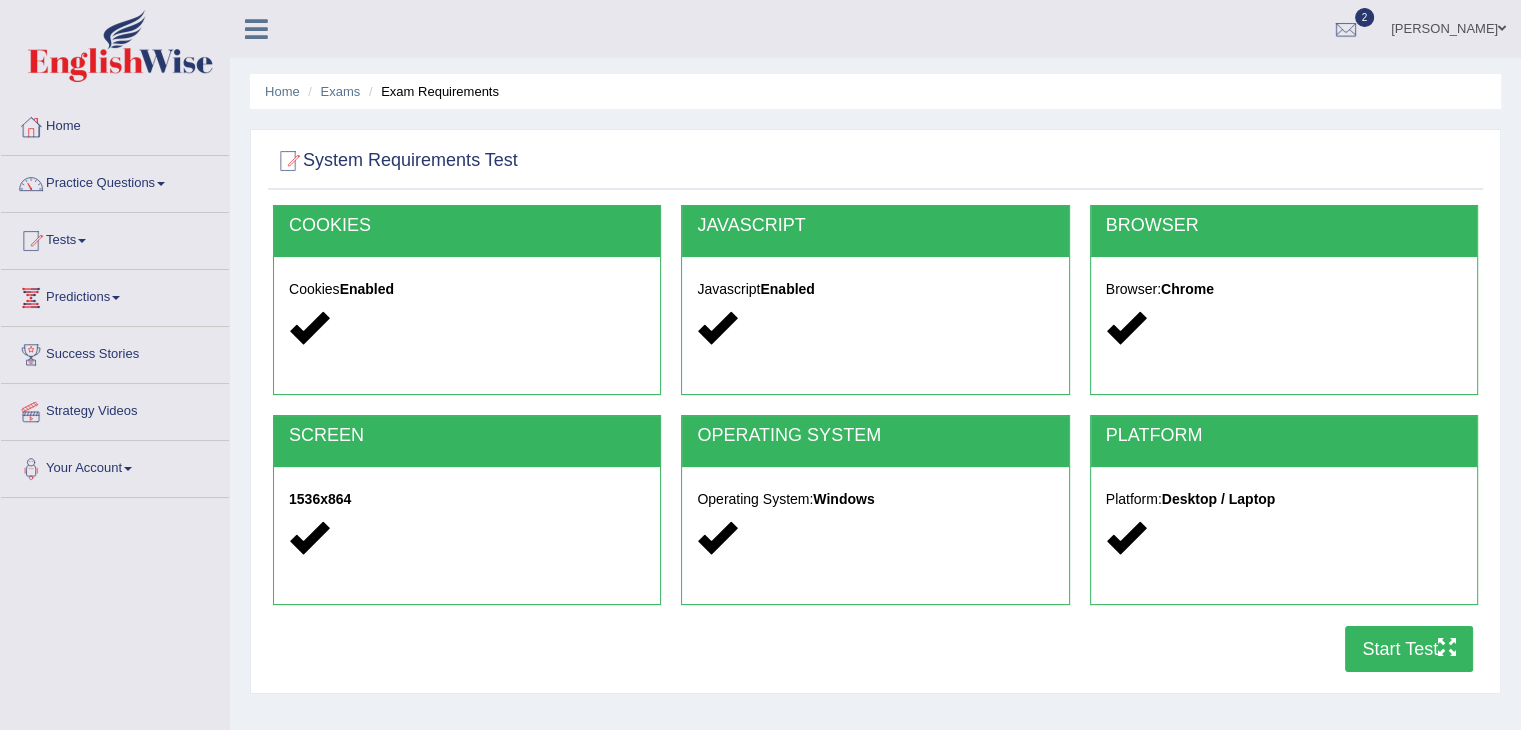 click on "Start Test" at bounding box center [1409, 649] 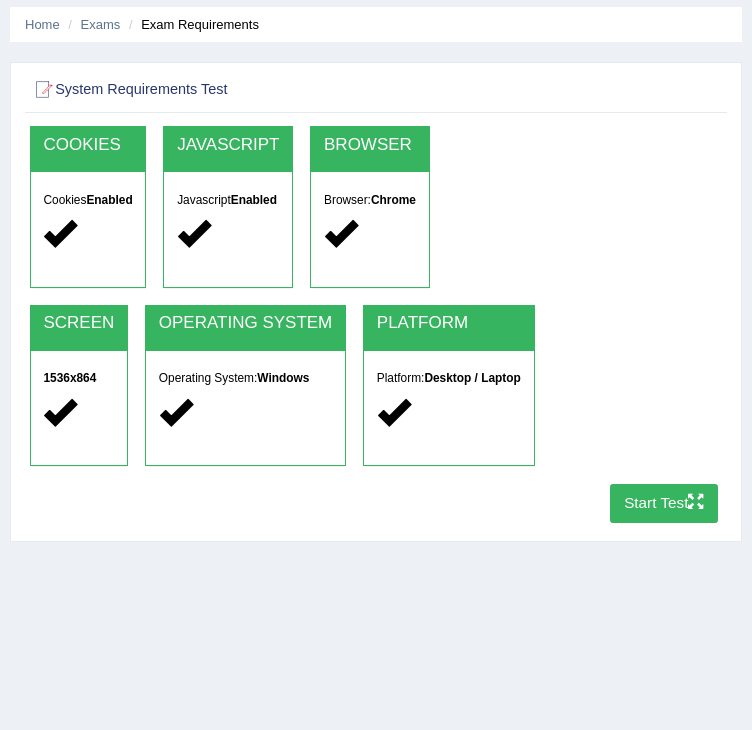 scroll, scrollTop: 0, scrollLeft: 0, axis: both 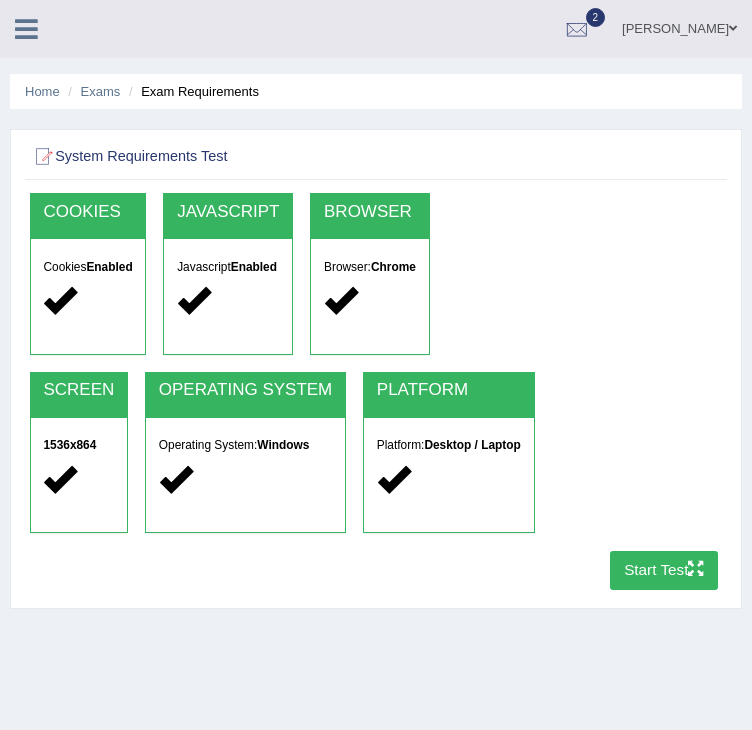 click at bounding box center [26, 29] 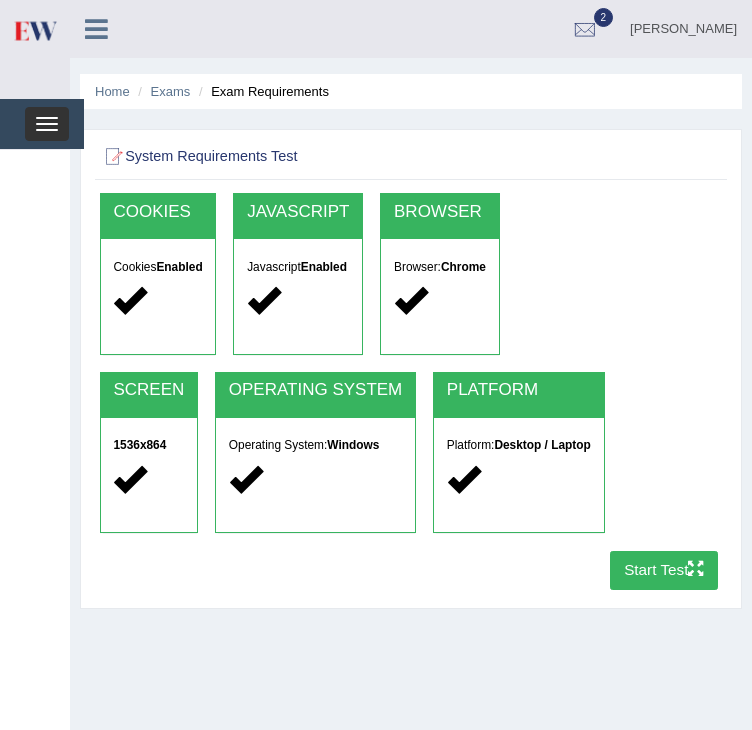click on "Toggle navigation" at bounding box center [47, 124] 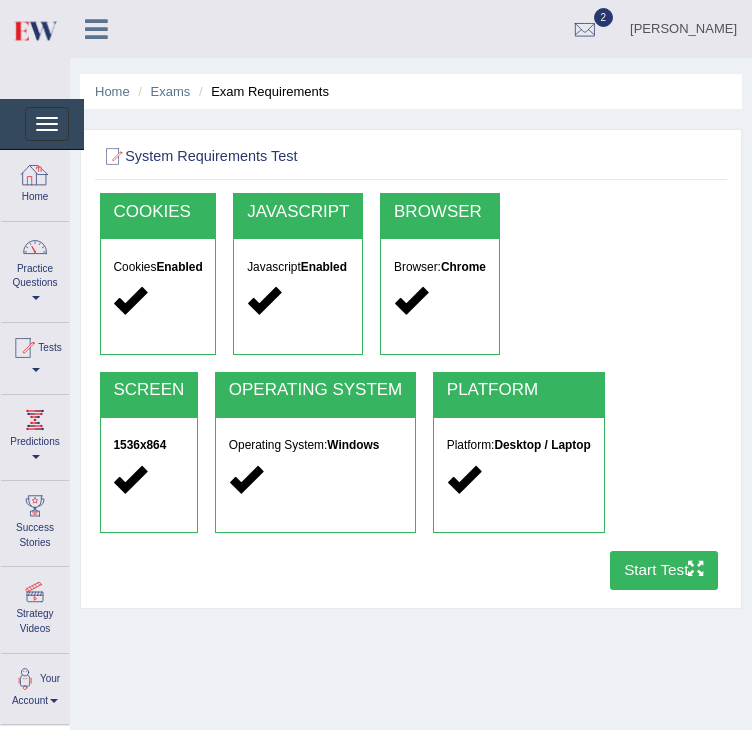 click at bounding box center [35, 175] 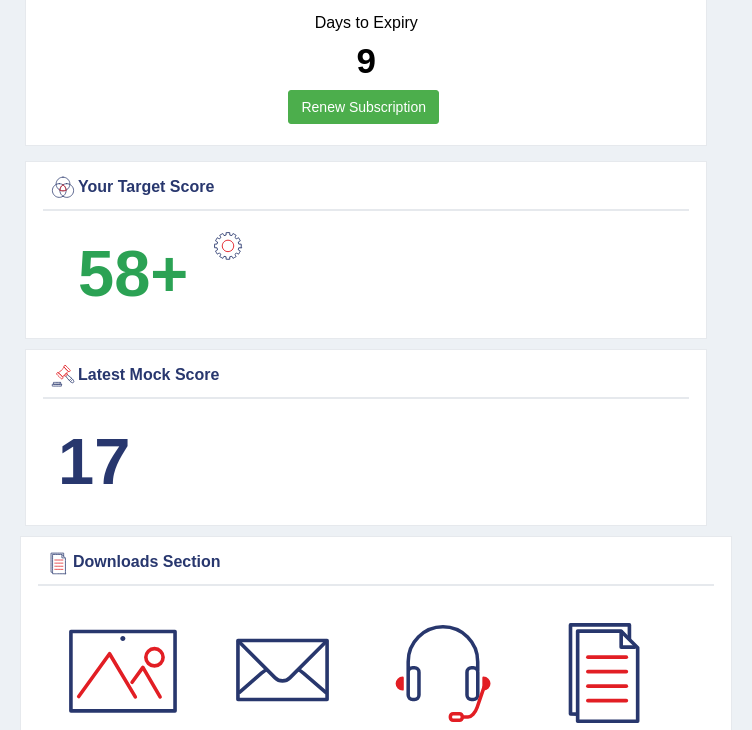 scroll, scrollTop: 0, scrollLeft: 0, axis: both 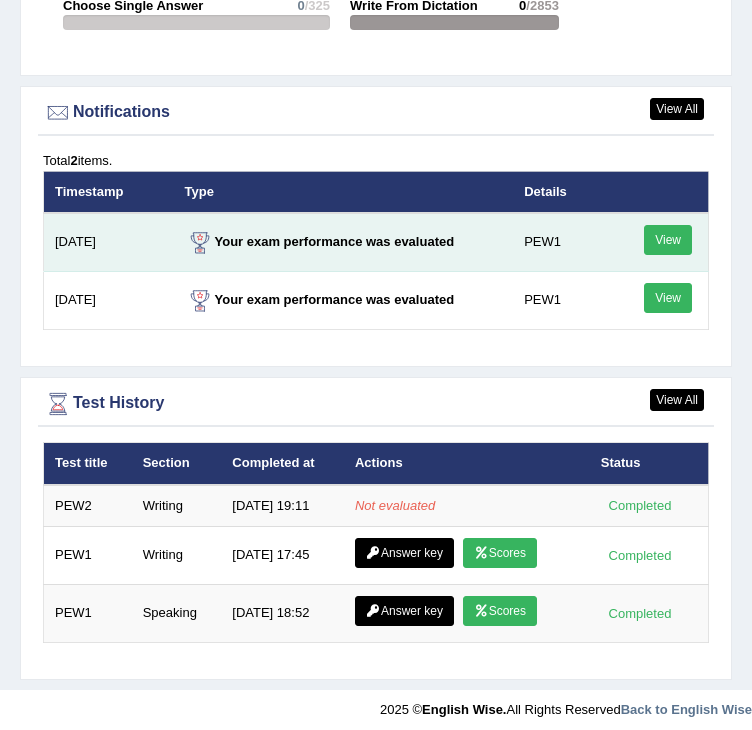 click on "View" at bounding box center (668, 240) 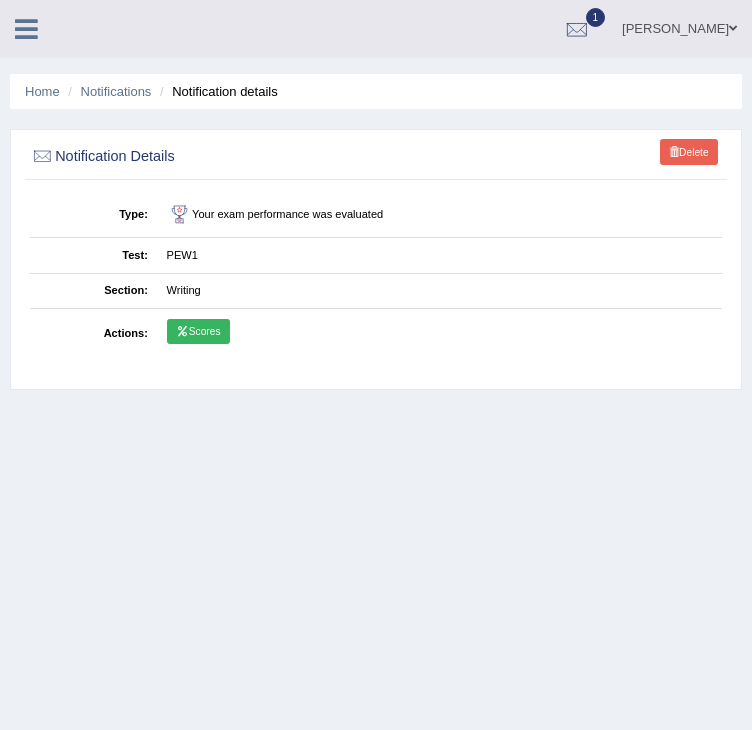 scroll, scrollTop: 0, scrollLeft: 0, axis: both 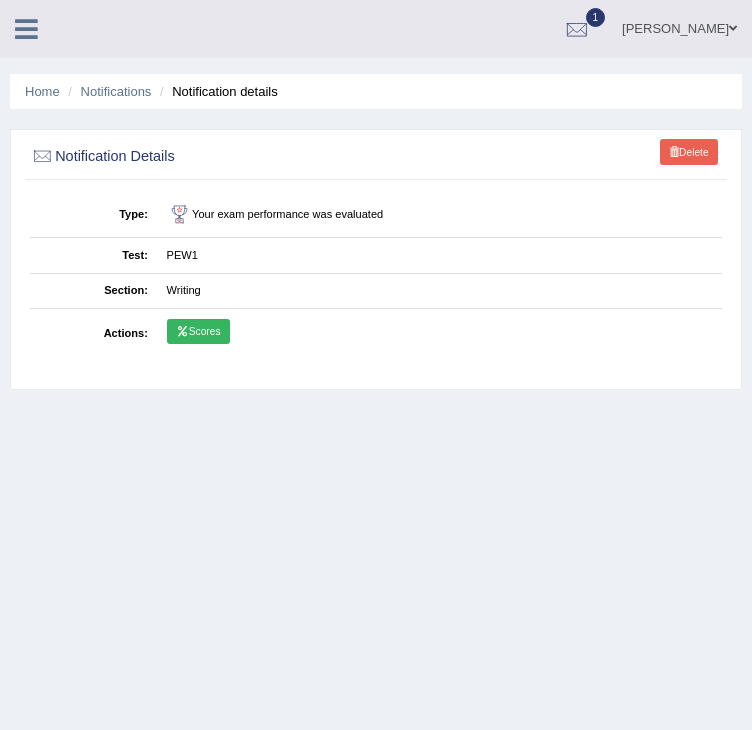 click on "Scores" at bounding box center [198, 332] 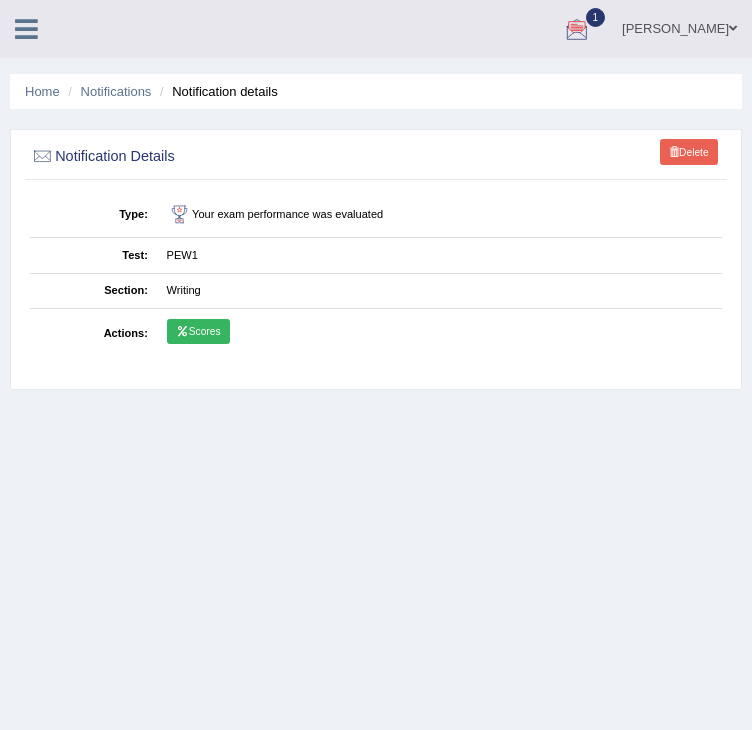 click at bounding box center [577, 30] 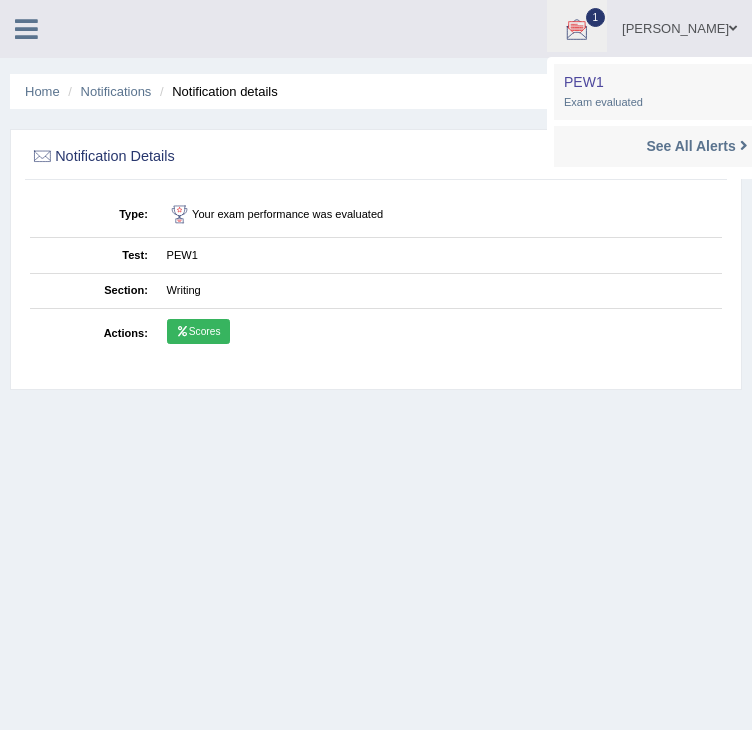 click at bounding box center (26, 29) 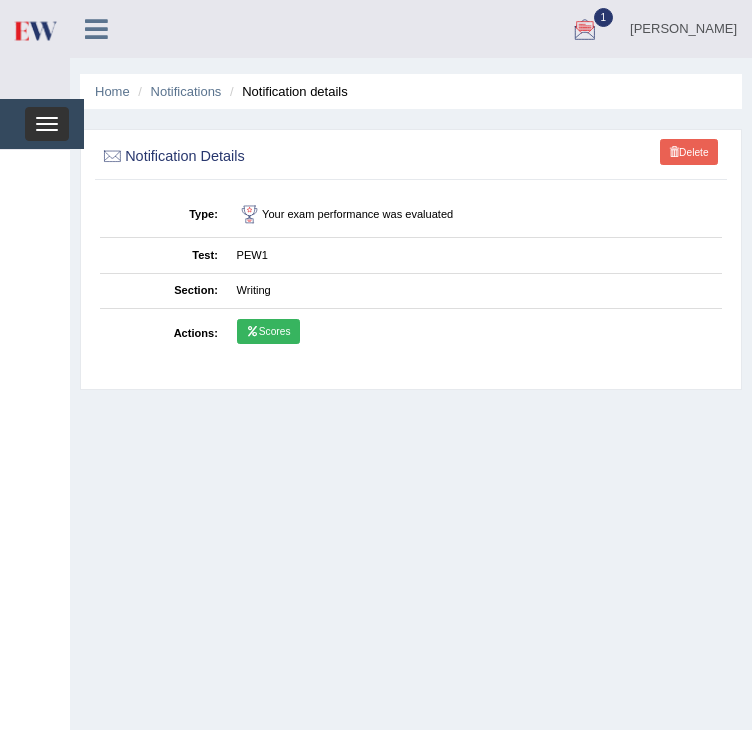 click on "Toggle navigation" at bounding box center (47, 124) 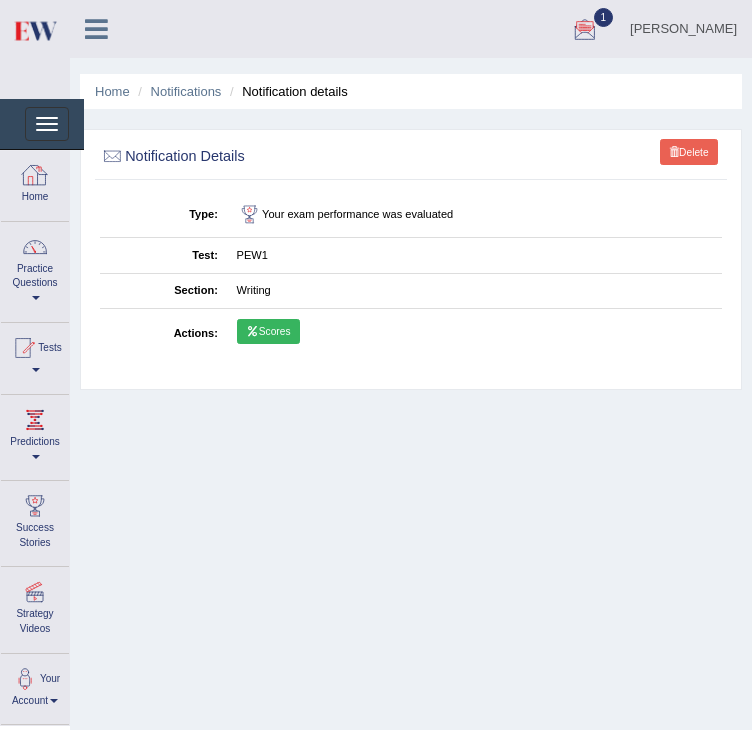click at bounding box center [35, 175] 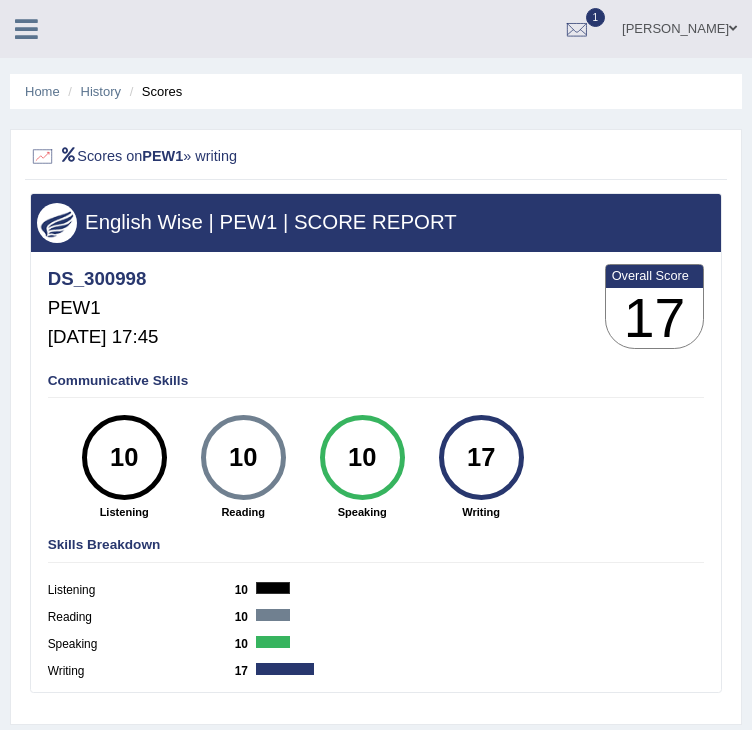 scroll, scrollTop: 0, scrollLeft: 0, axis: both 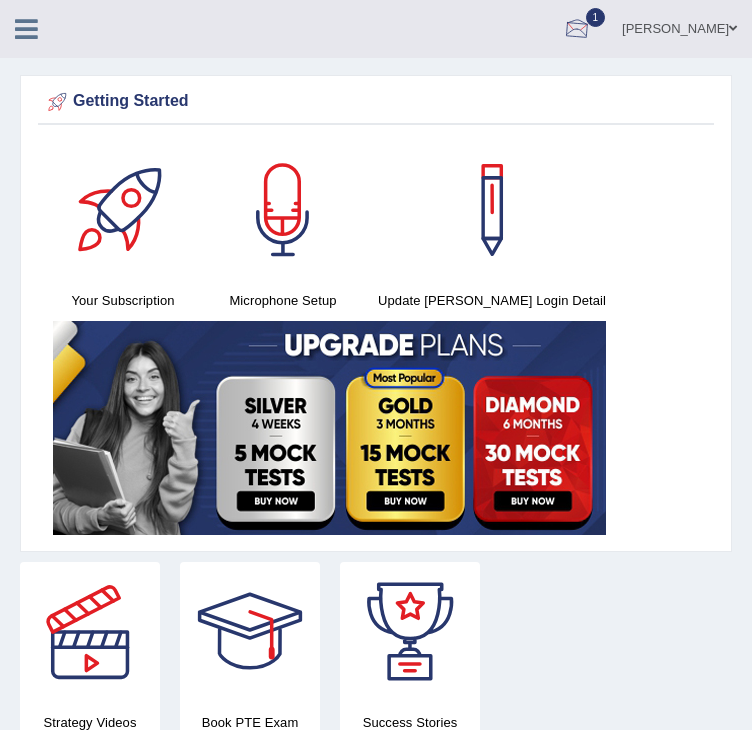 click at bounding box center [577, 30] 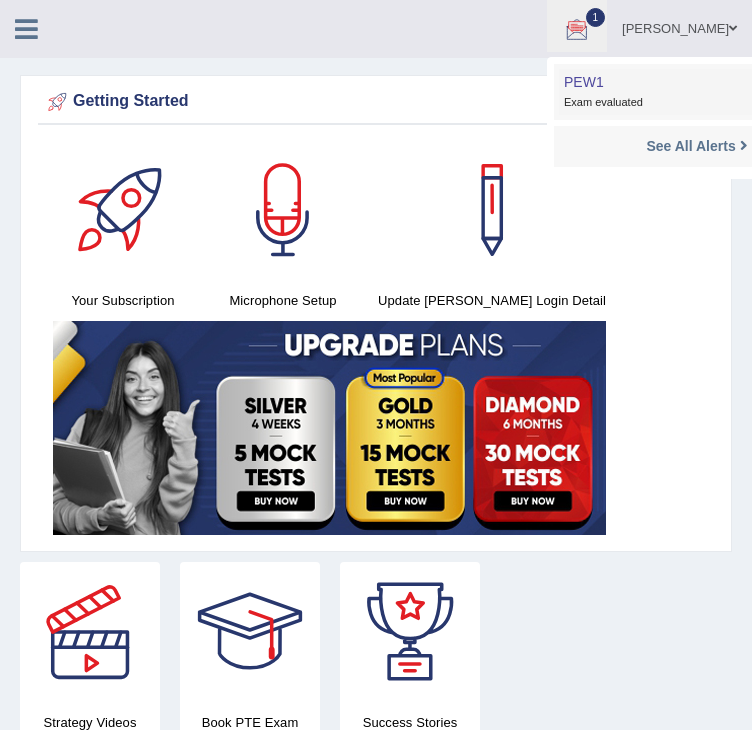 click on "PEW1
Jul 3, 2025
Exam evaluated" at bounding box center [697, 92] 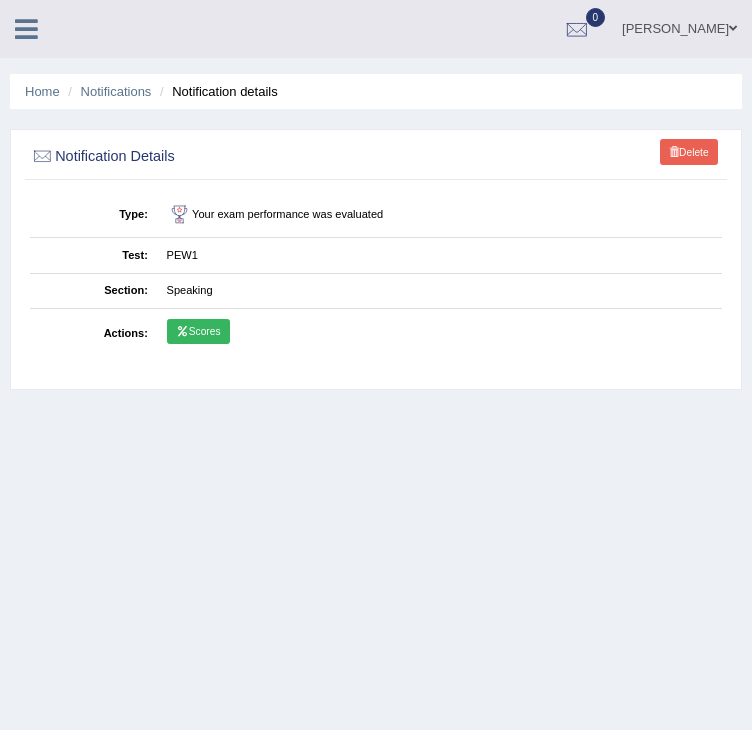 scroll, scrollTop: 0, scrollLeft: 0, axis: both 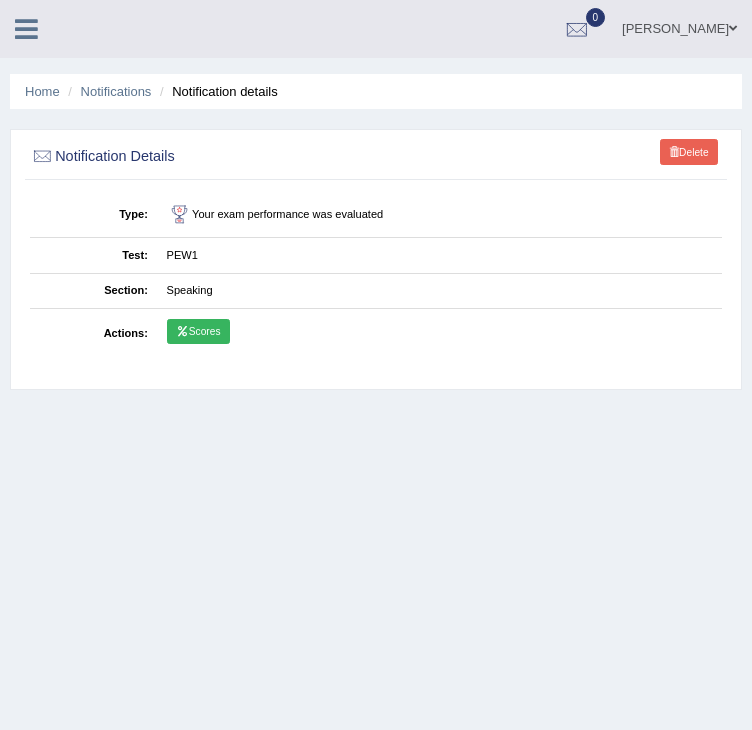 click on "[PERSON_NAME]
Toggle navigation
Username: DS_300998
Access Type: Online
Subscription: Silver Package
Log out
0
See All Alerts" at bounding box center (489, 28) 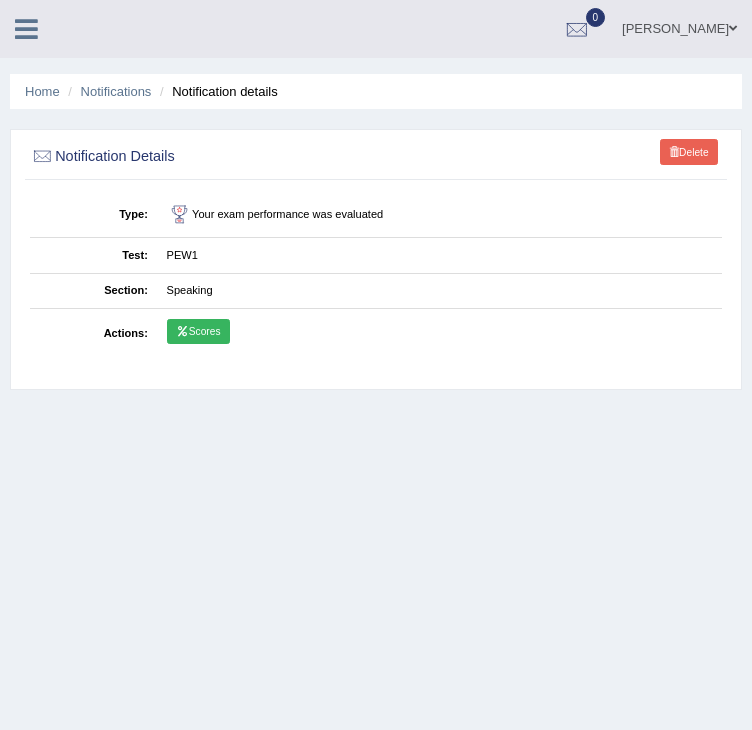 click at bounding box center (26, 27) 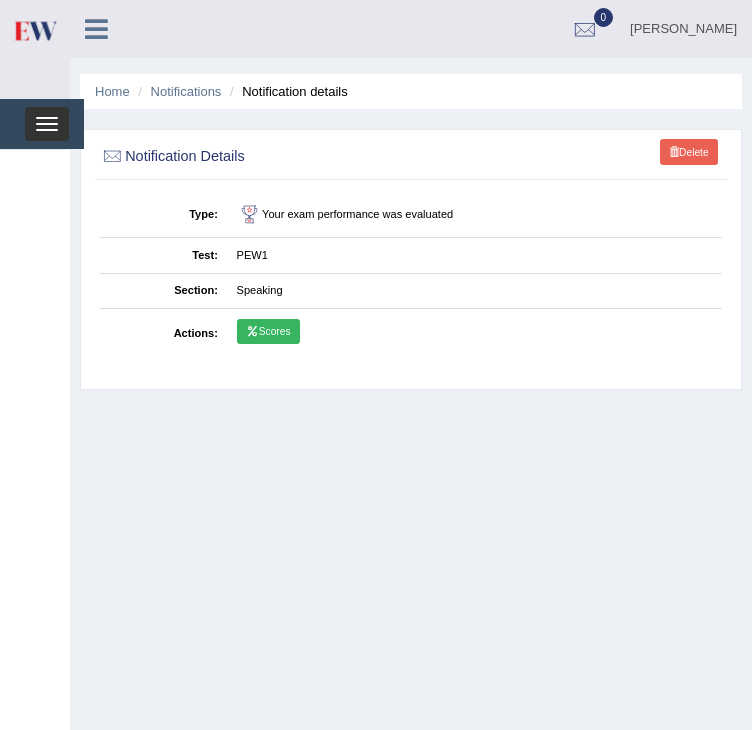 click on "Toggle navigation" at bounding box center (47, 124) 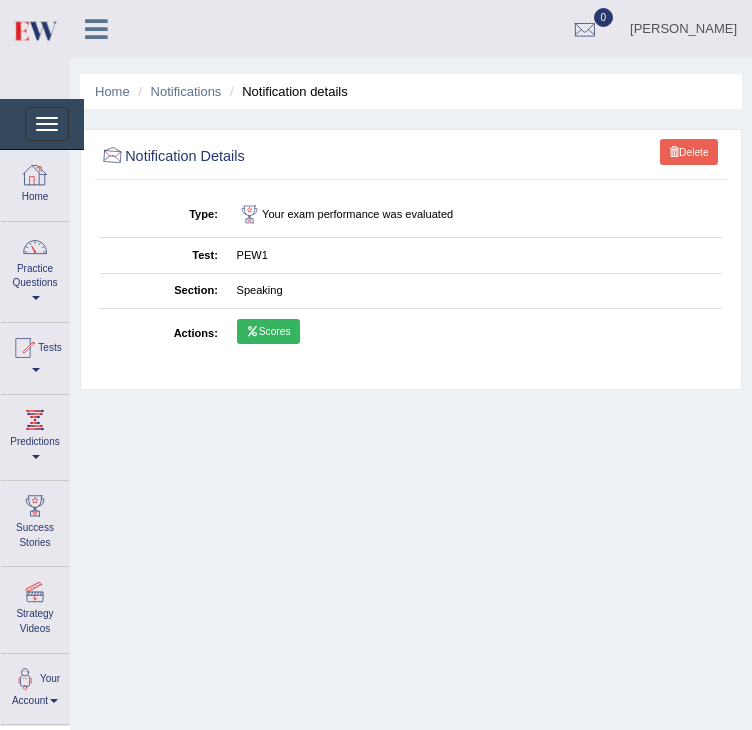 click on "Home" at bounding box center (35, 182) 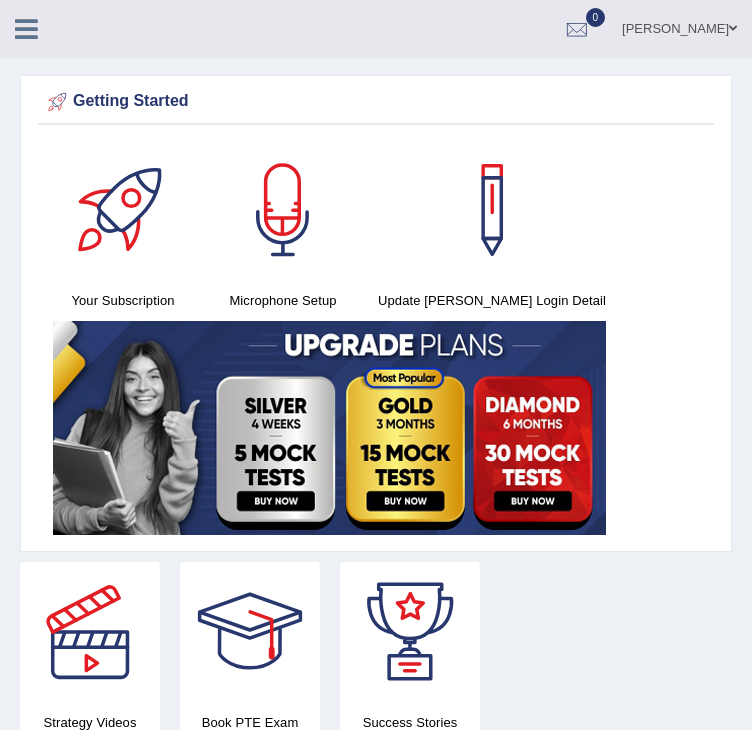 scroll, scrollTop: 0, scrollLeft: 0, axis: both 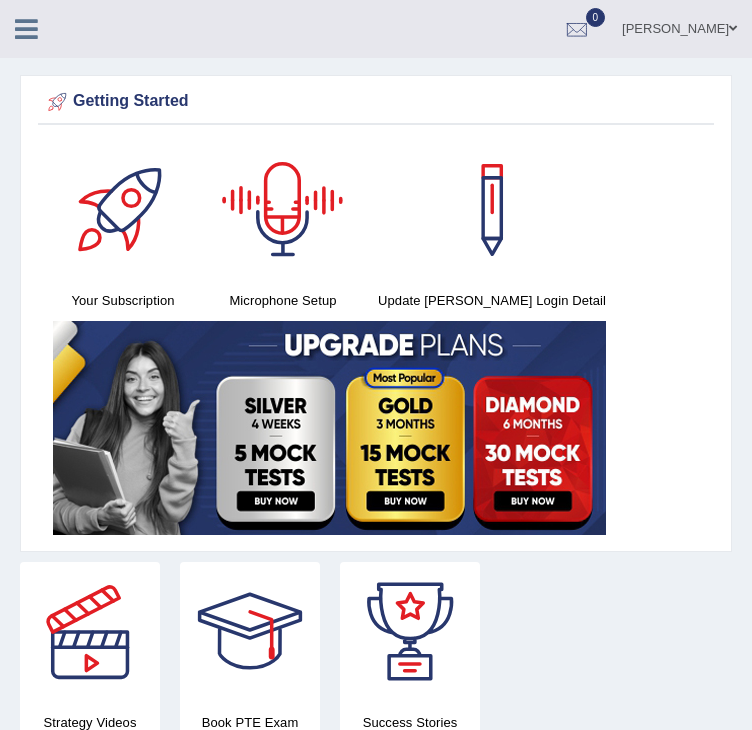 click on "Please login from Desktop. If you think this is an error (or logged in from desktop),  please click here to contact us
Getting Started
Your Subscription
Microphone Setup
Update Pearson Login Detail
×" at bounding box center [376, 1833] 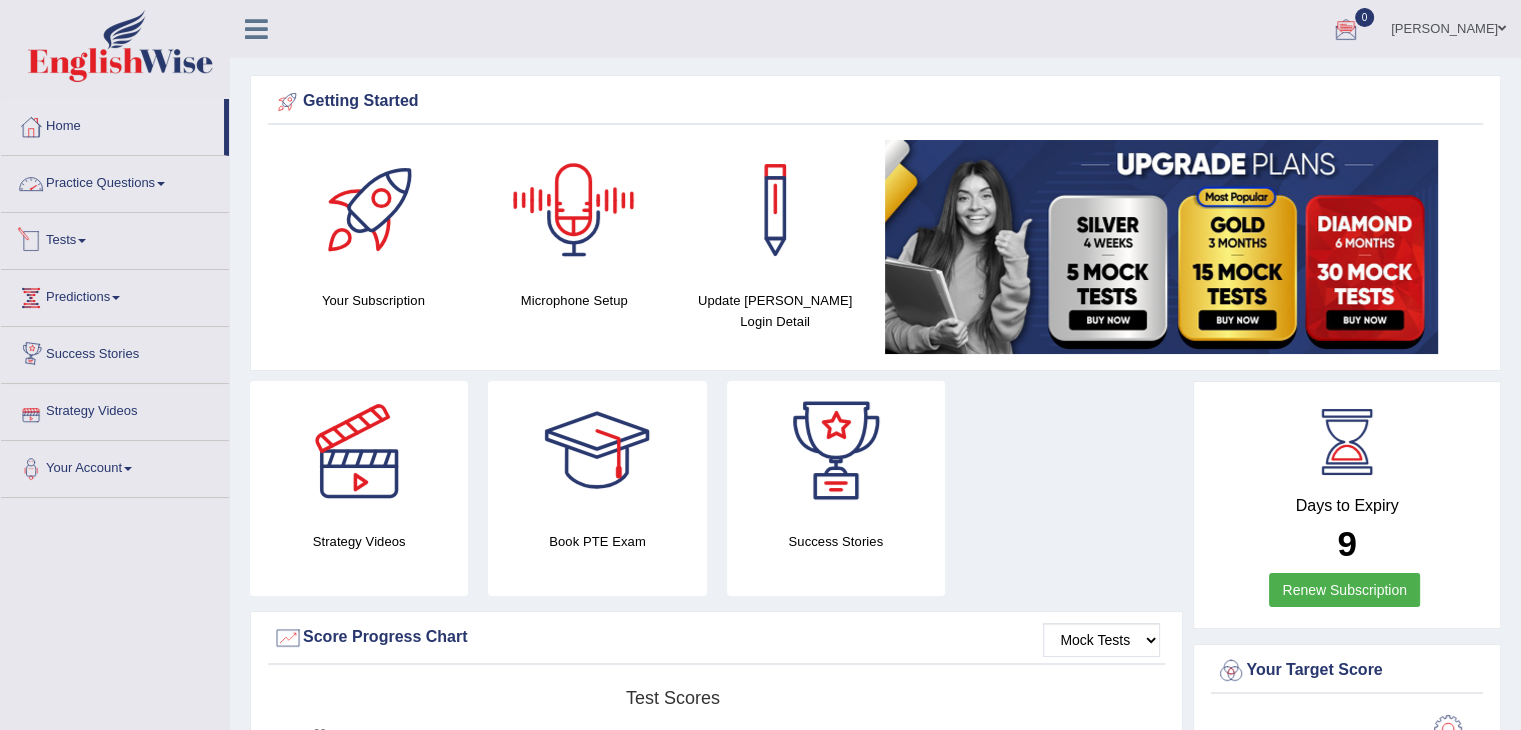 click on "Practice Questions" at bounding box center [115, 181] 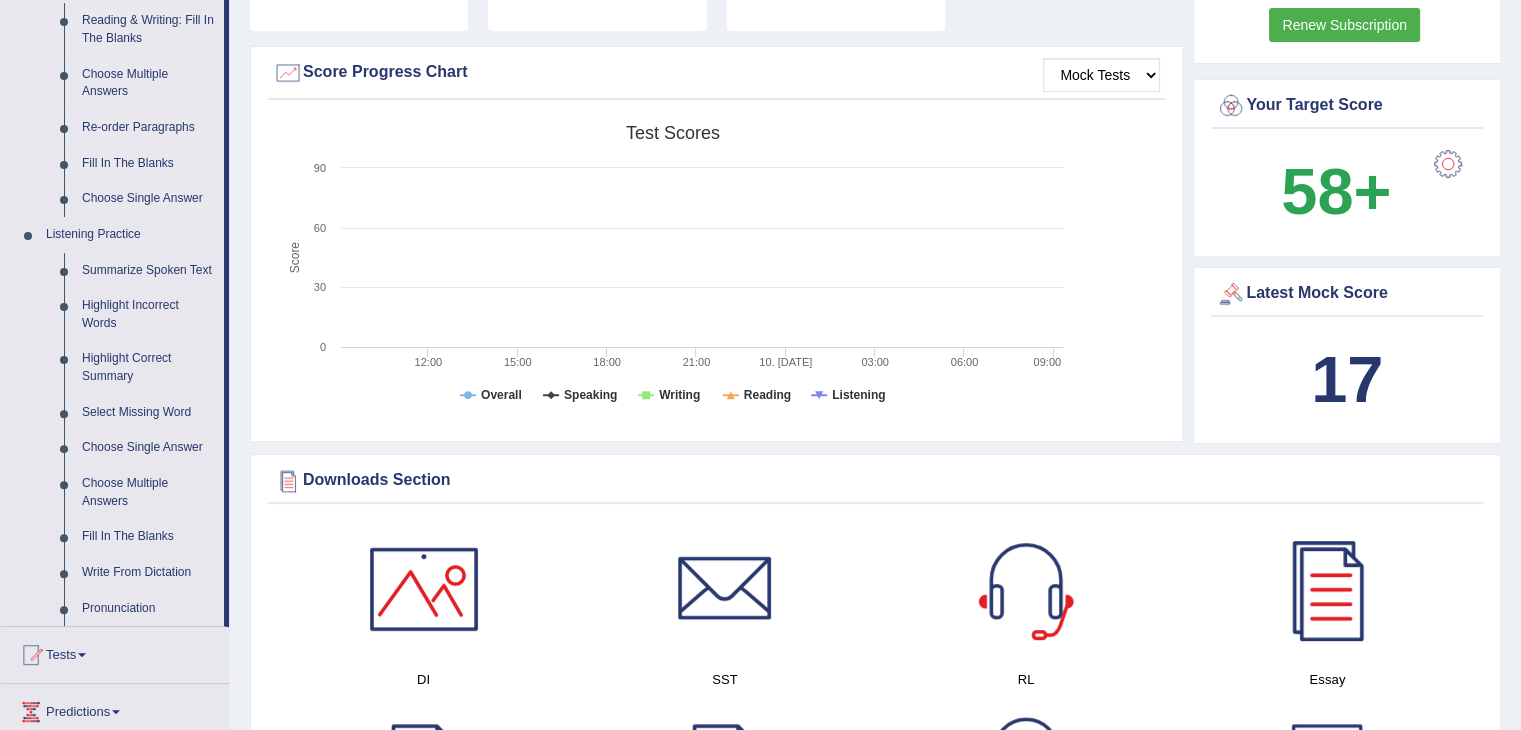 scroll, scrollTop: 600, scrollLeft: 0, axis: vertical 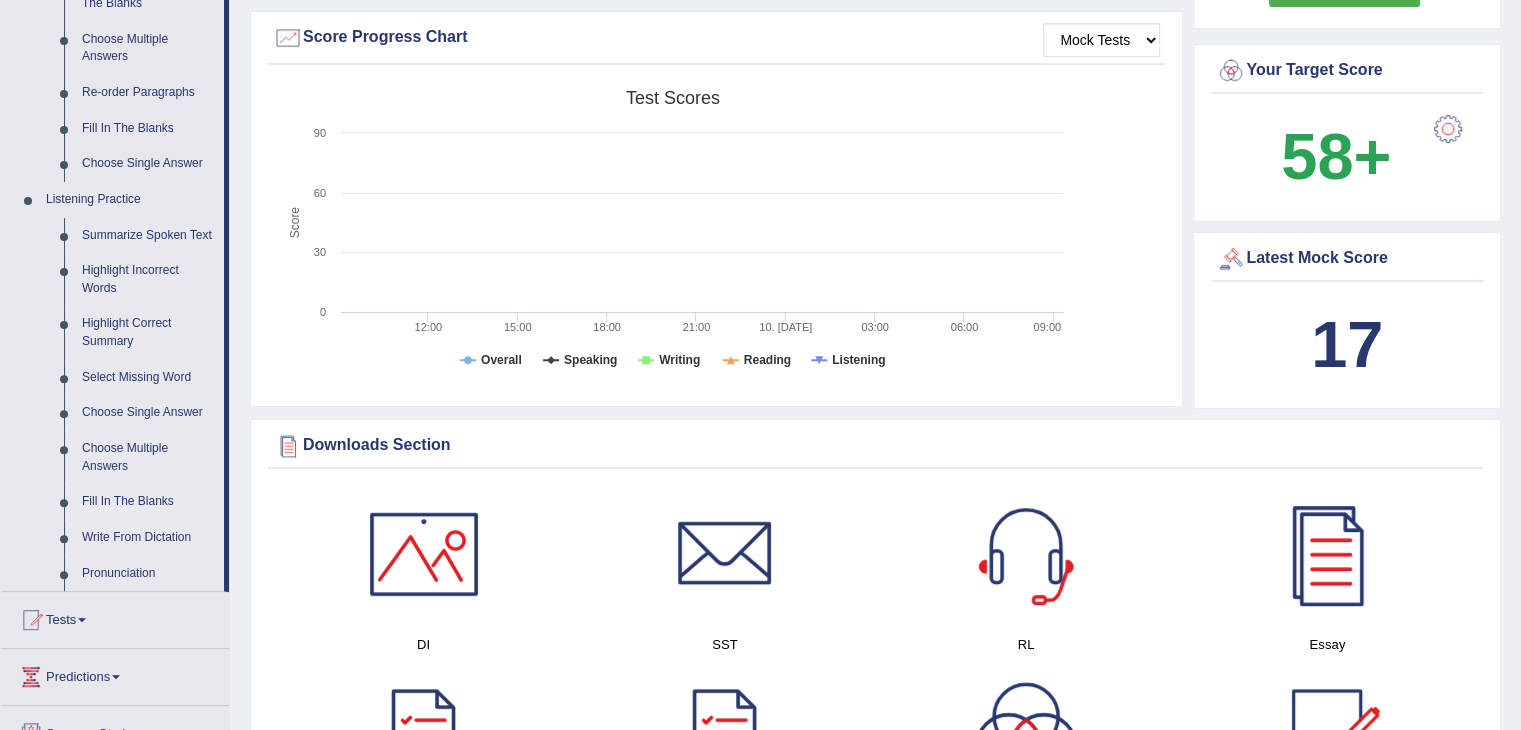 click on "Fill In The Blanks" at bounding box center [148, 502] 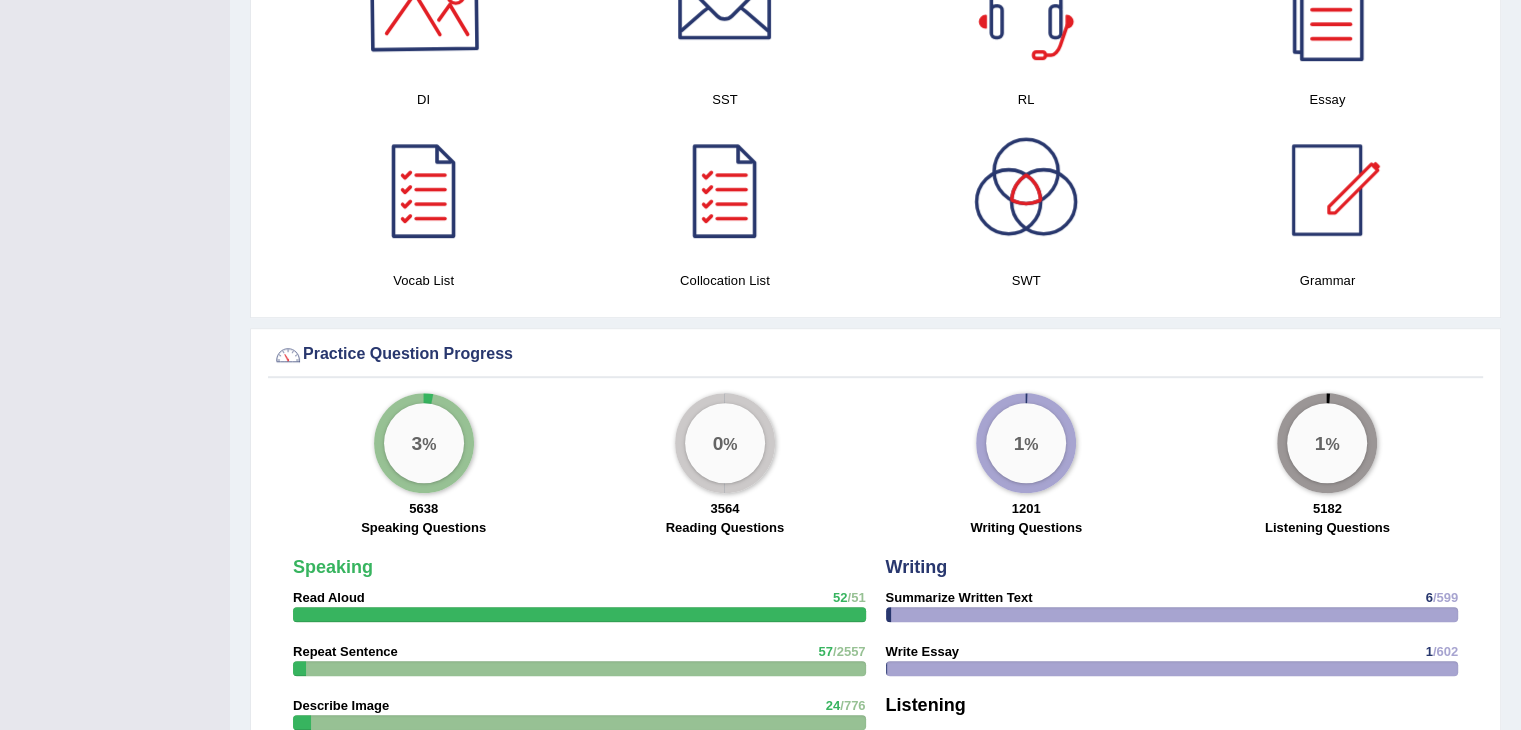 scroll, scrollTop: 837, scrollLeft: 0, axis: vertical 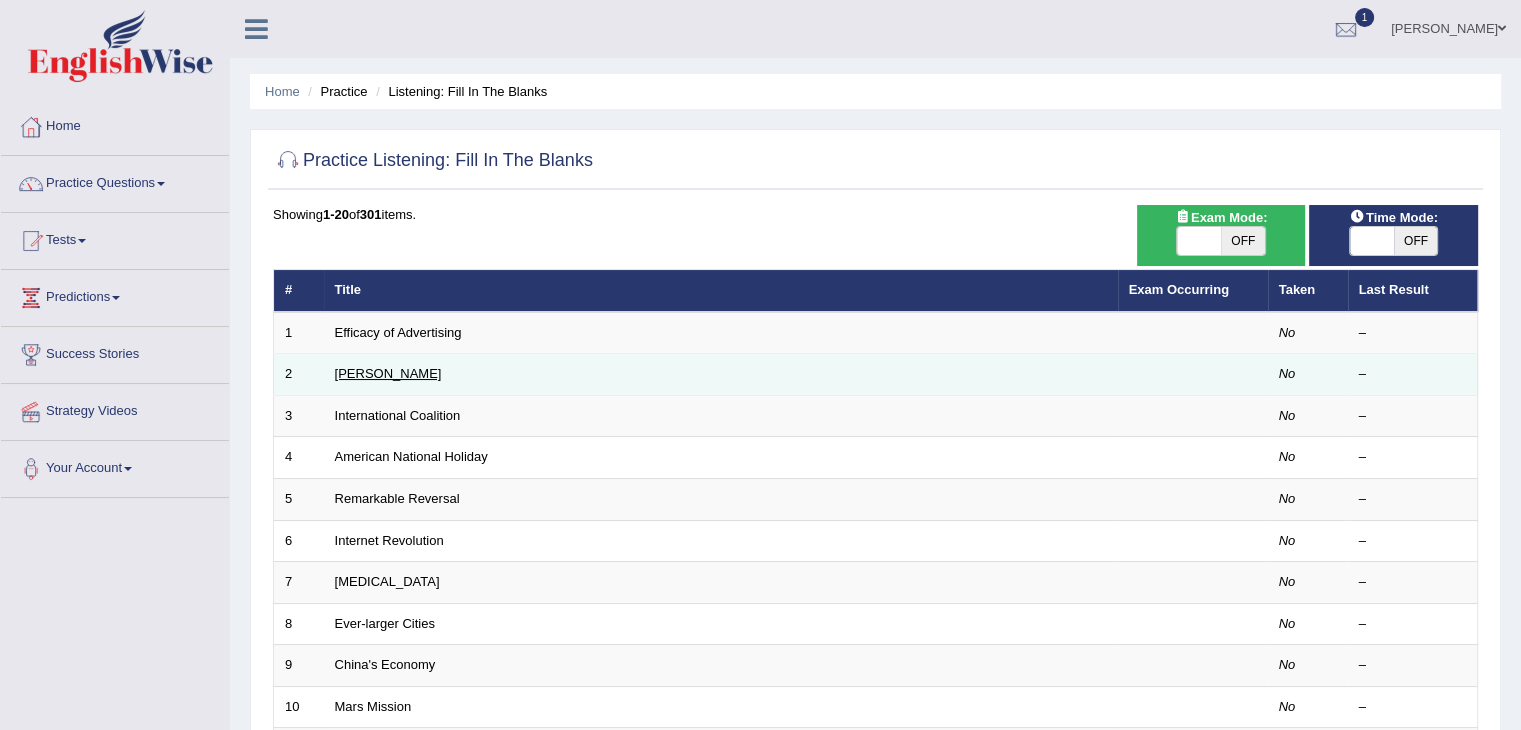 click on "[PERSON_NAME]" at bounding box center (388, 373) 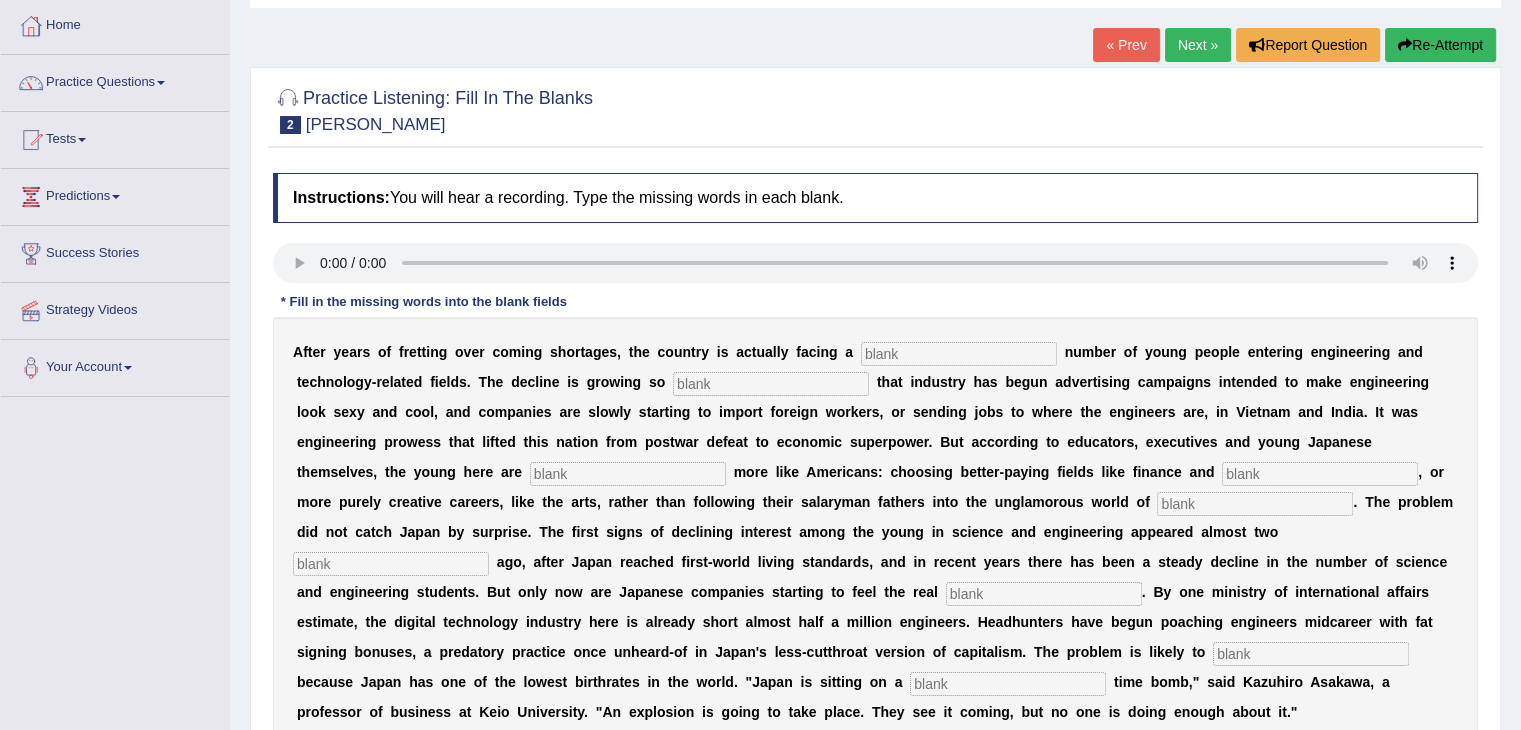 scroll, scrollTop: 152, scrollLeft: 0, axis: vertical 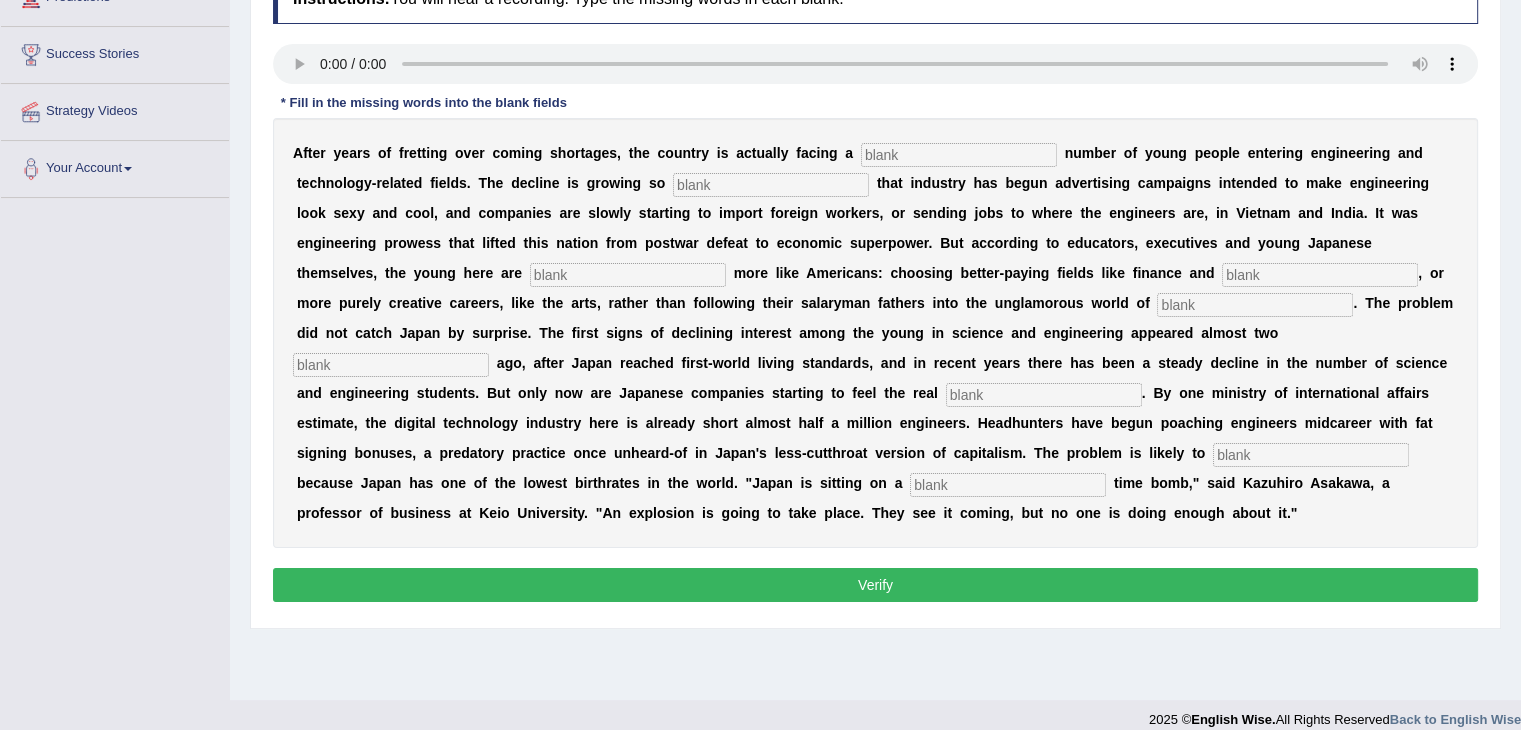 click at bounding box center (959, 155) 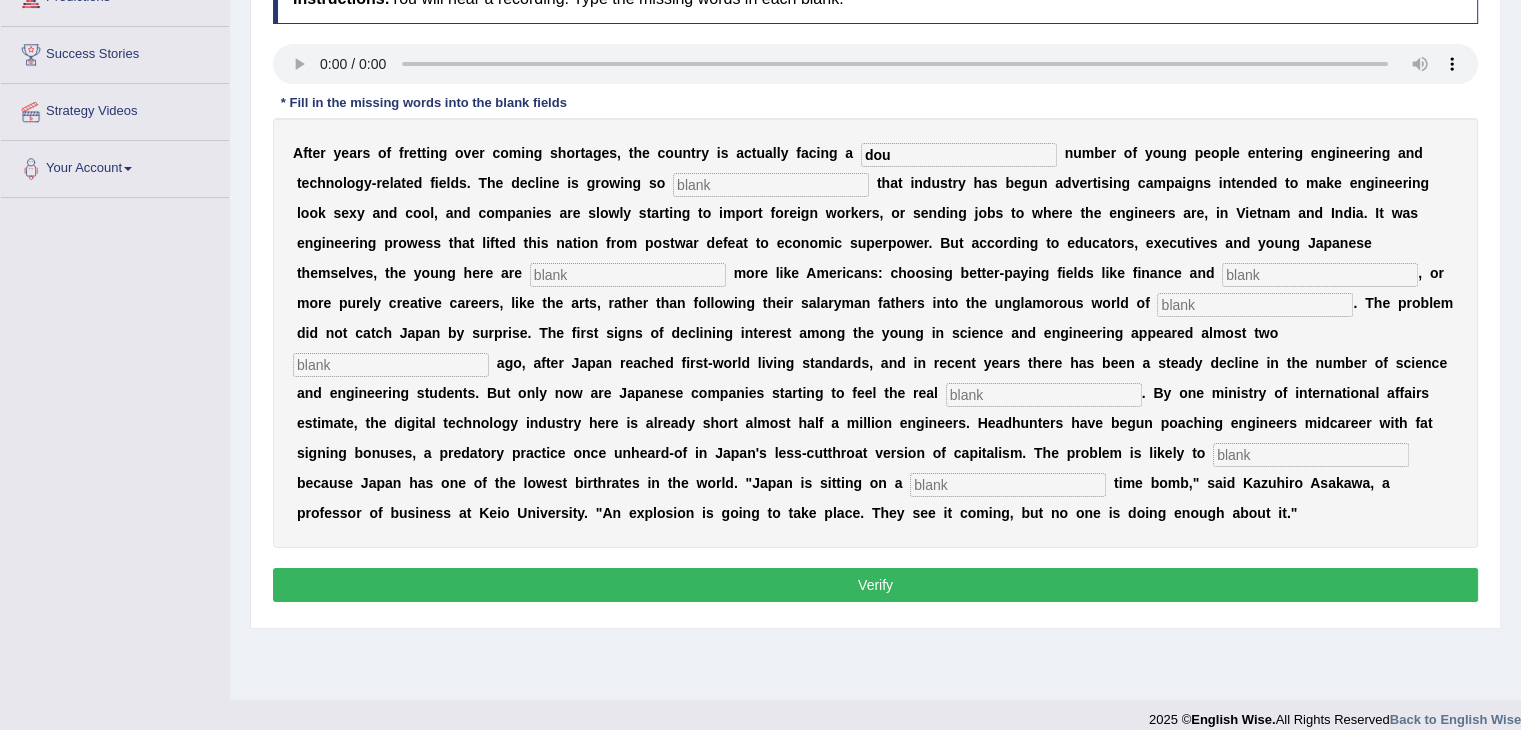 click on "dou" at bounding box center (959, 155) 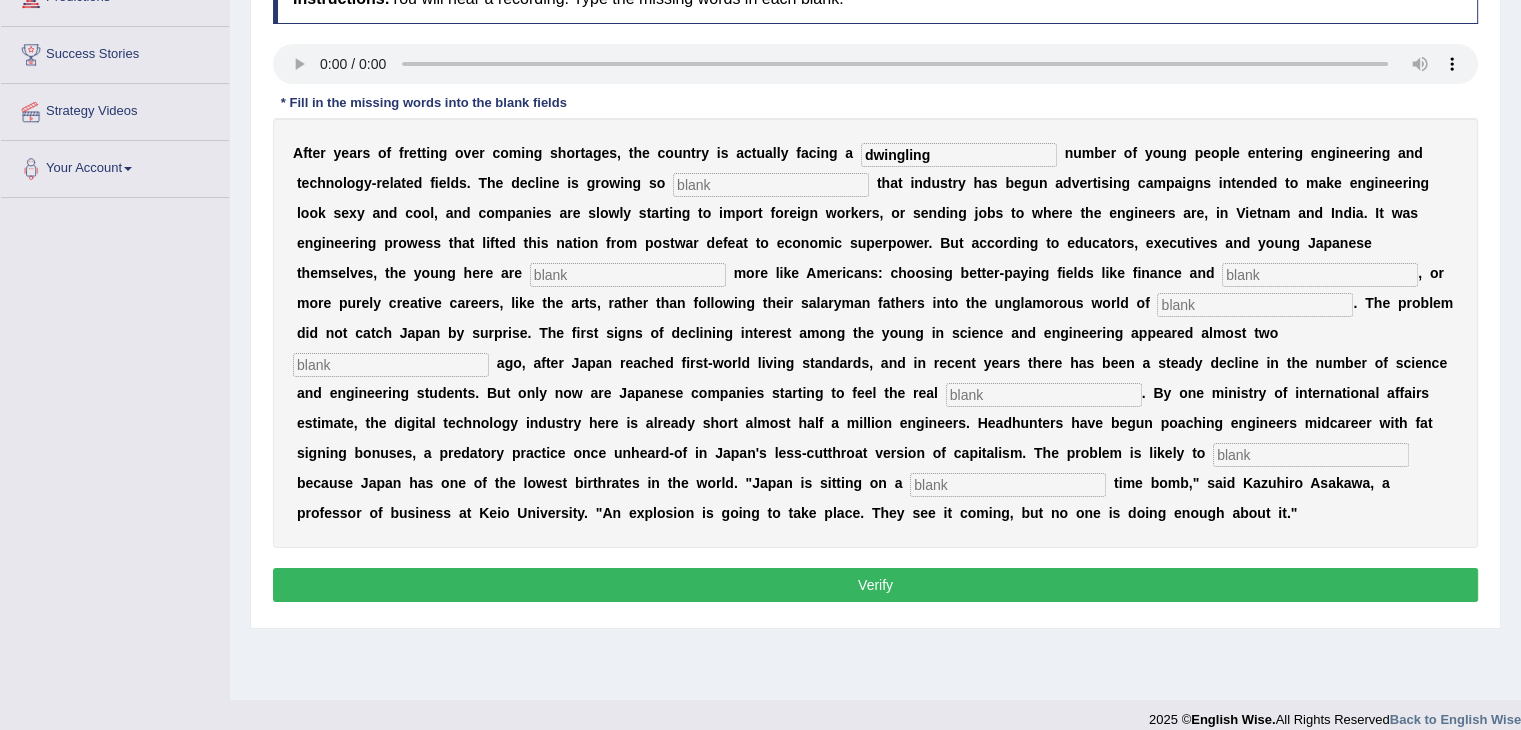 type on "dwingling" 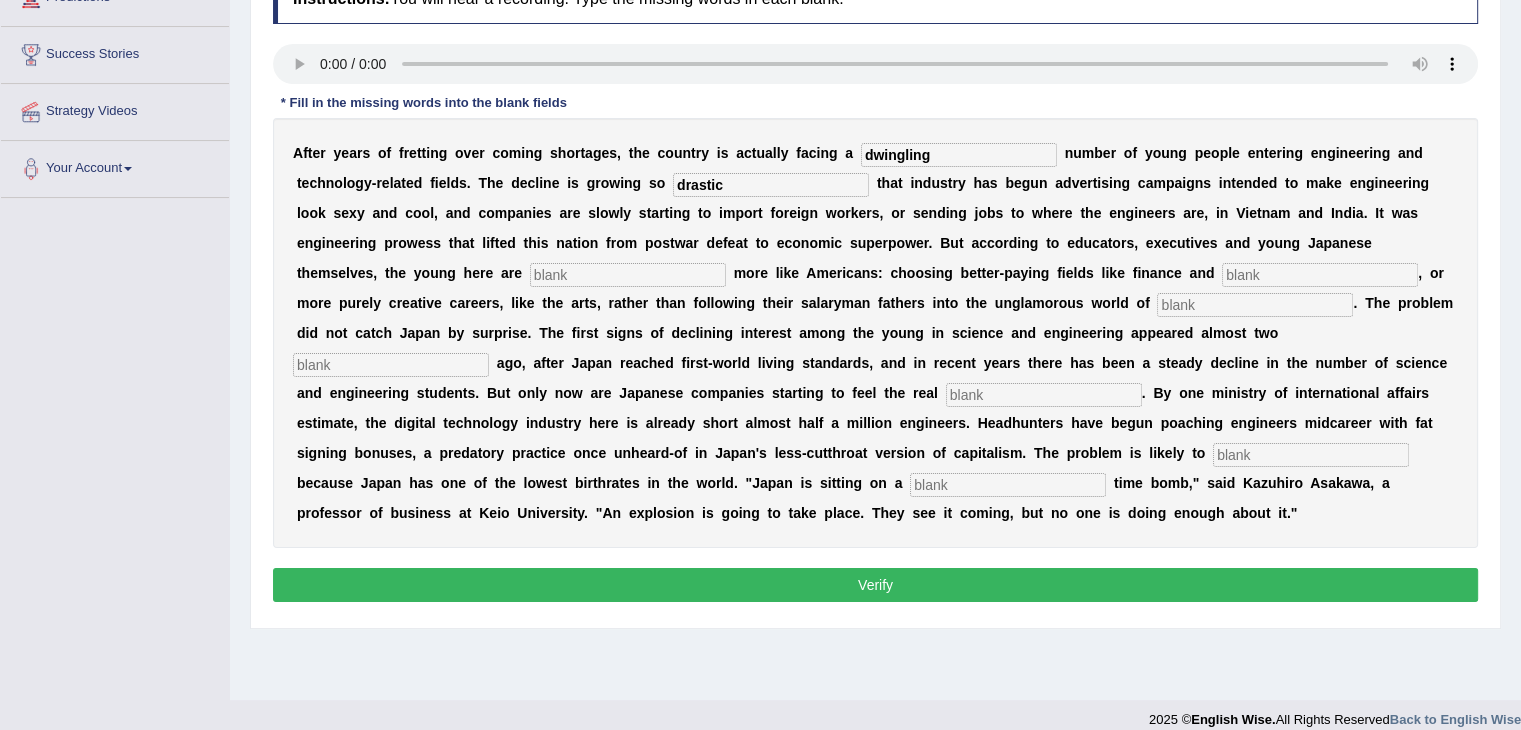 type on "drastic" 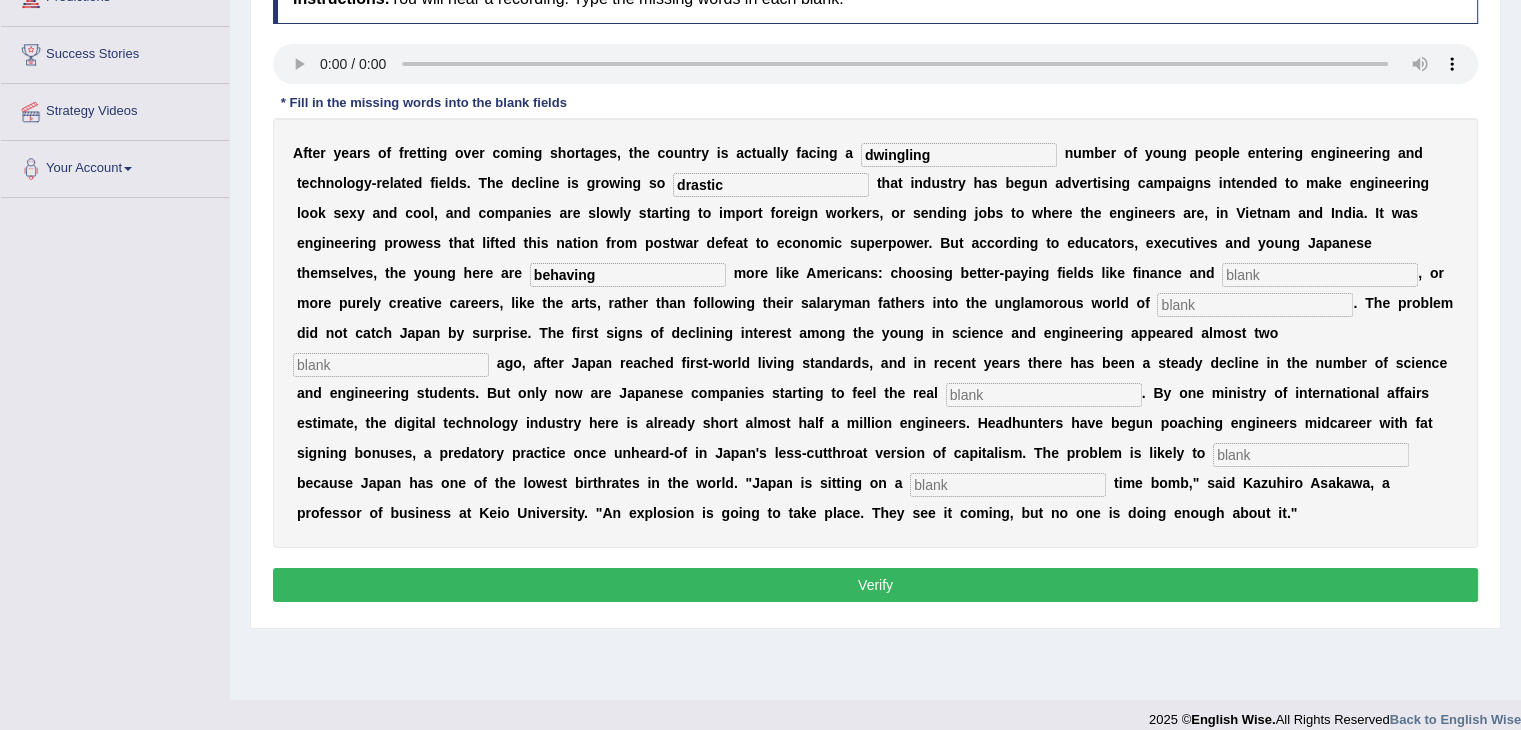 type on "behaving" 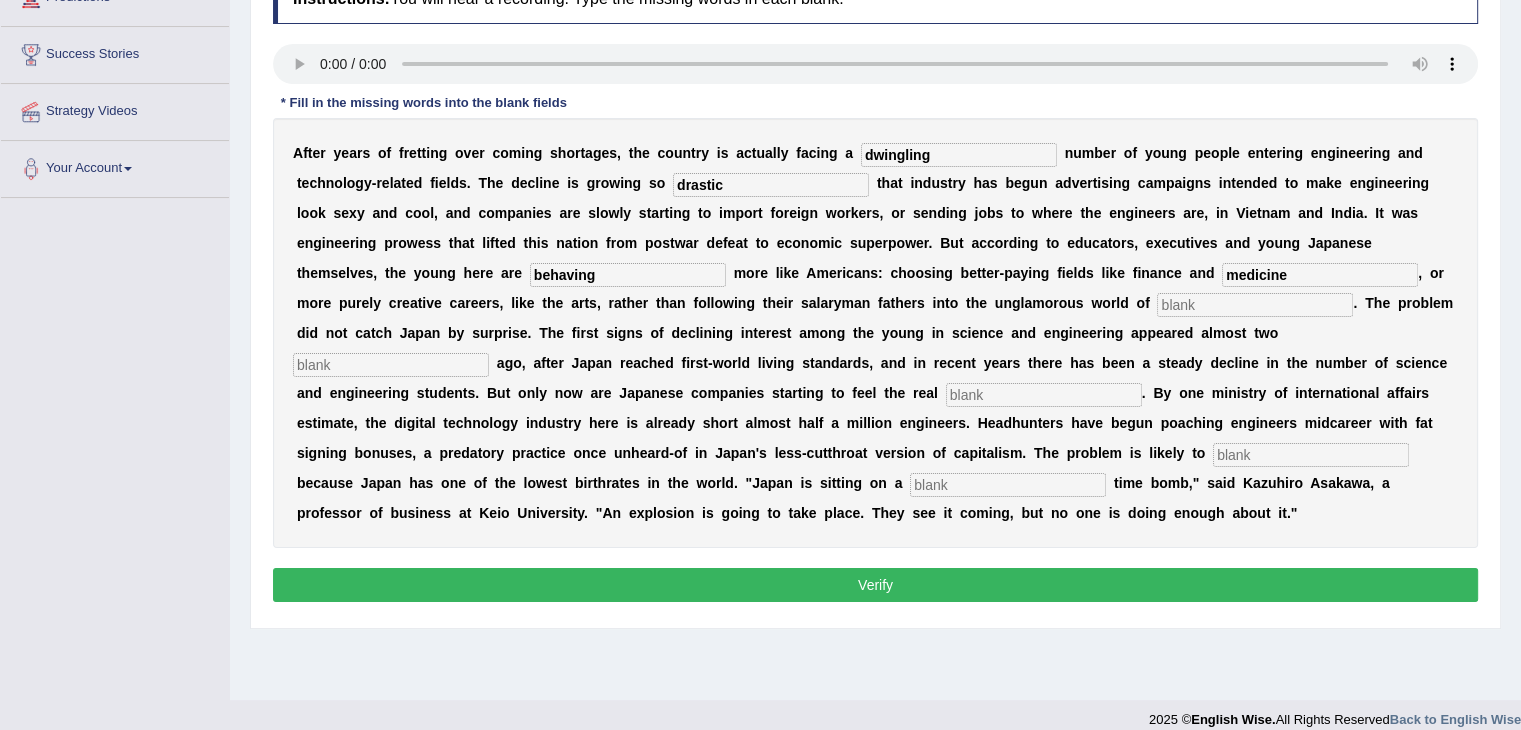 type on "medicine" 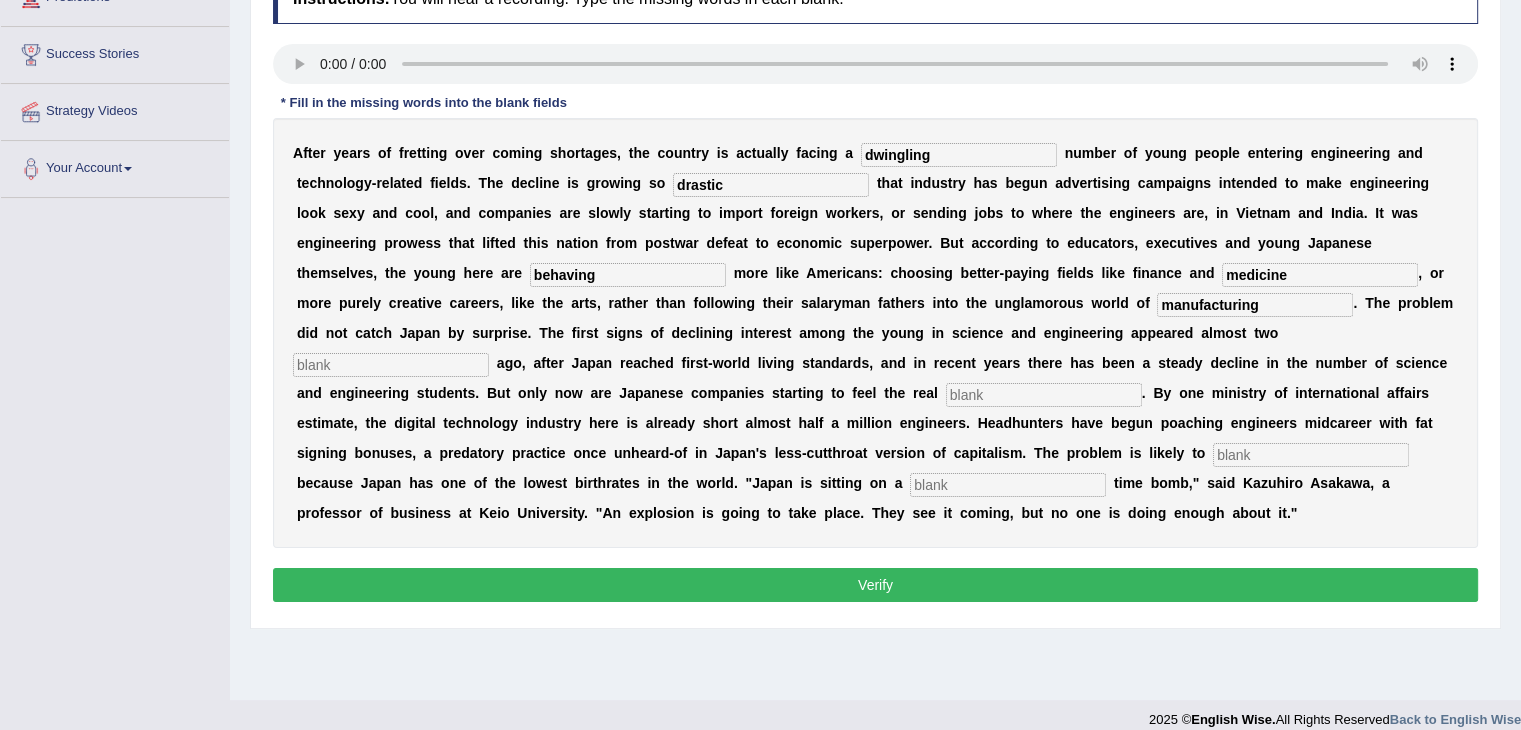 type on "manufacturing" 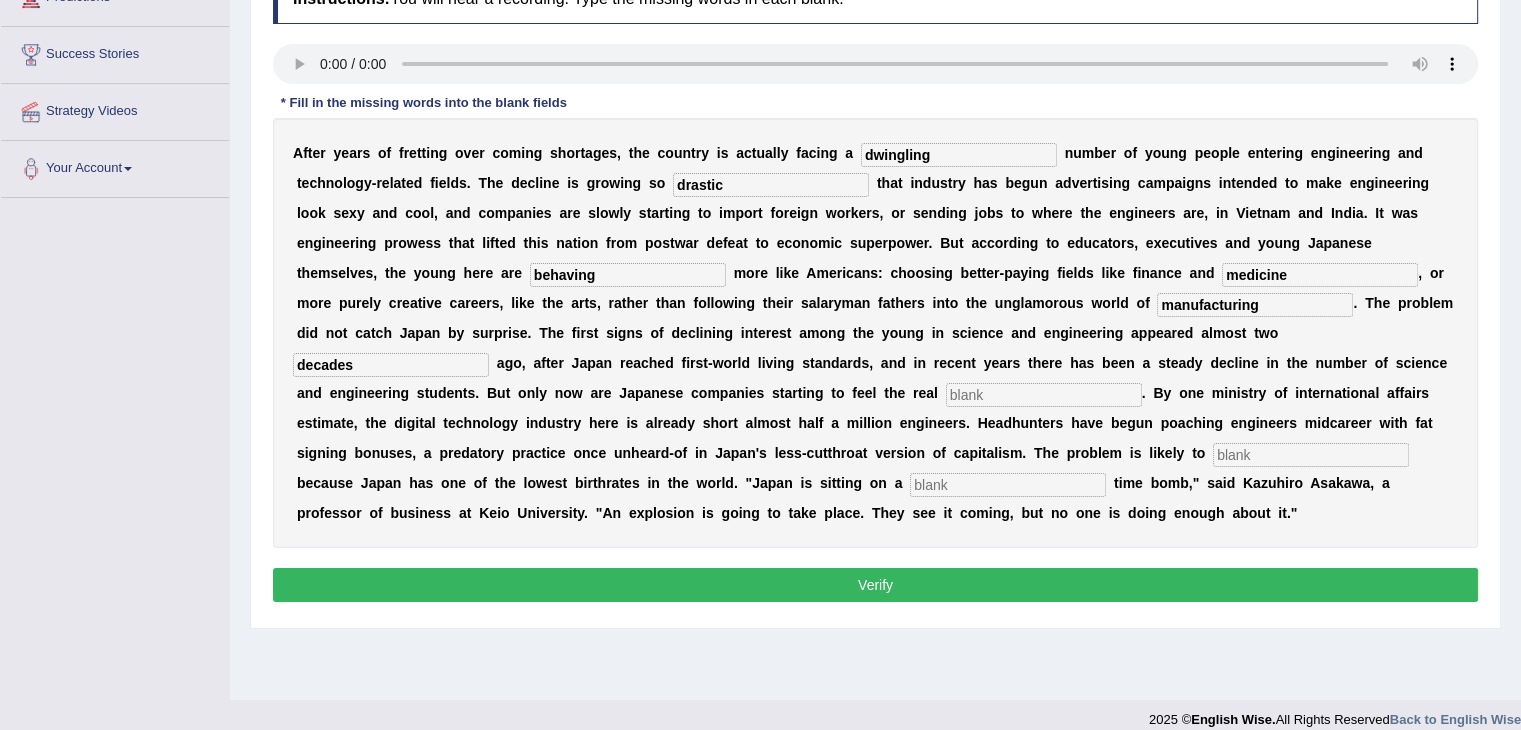 type on "decades" 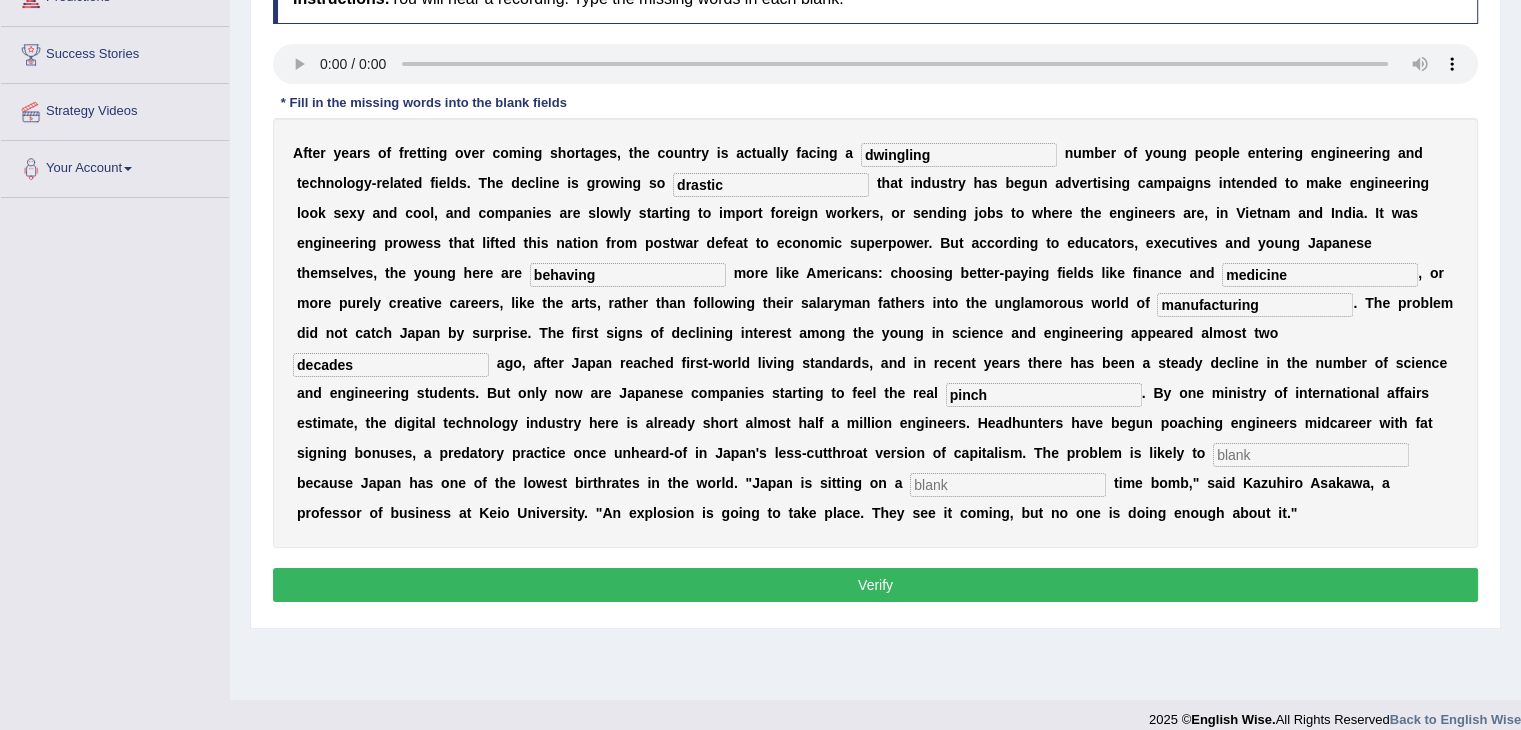 type on "pinch" 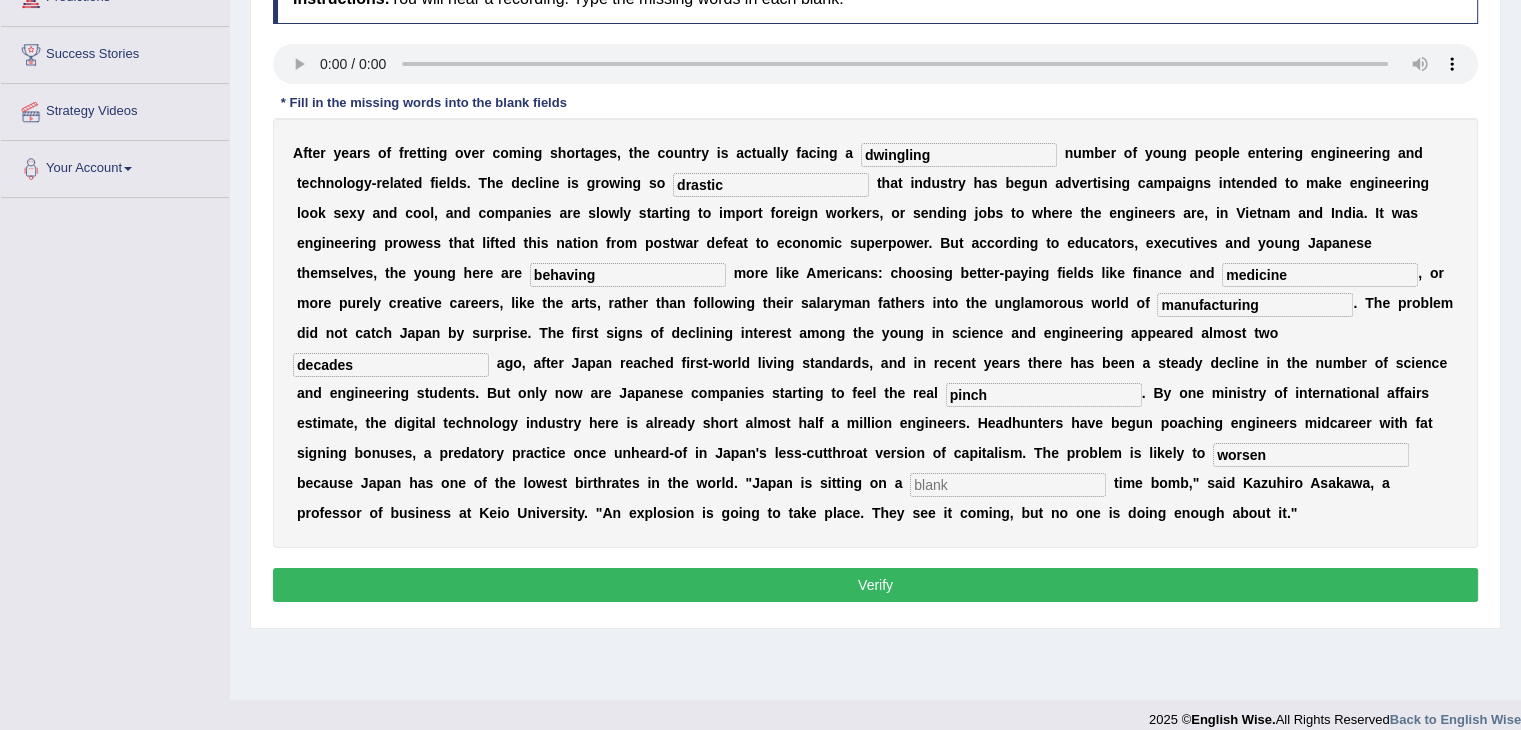 type on "worsen" 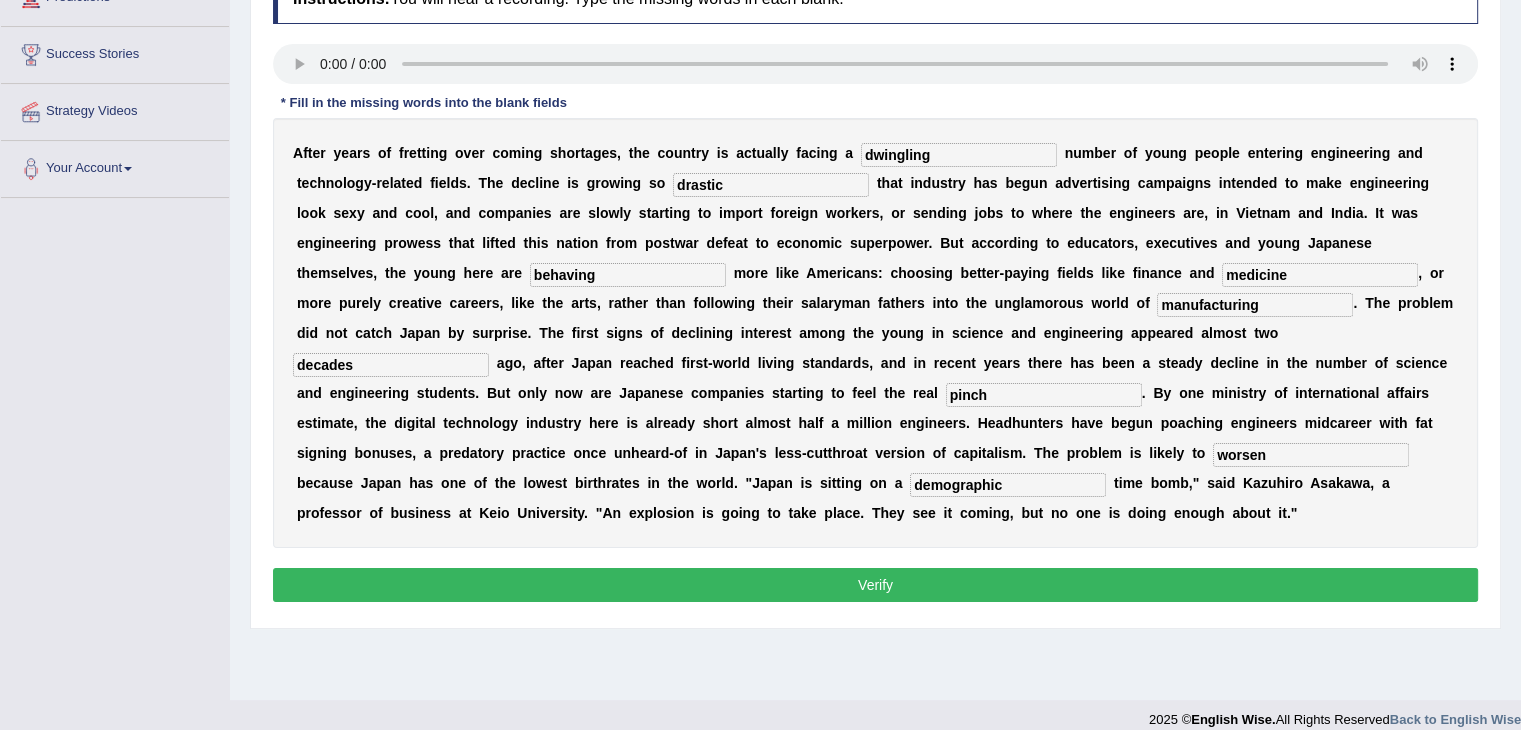 type on "demographic" 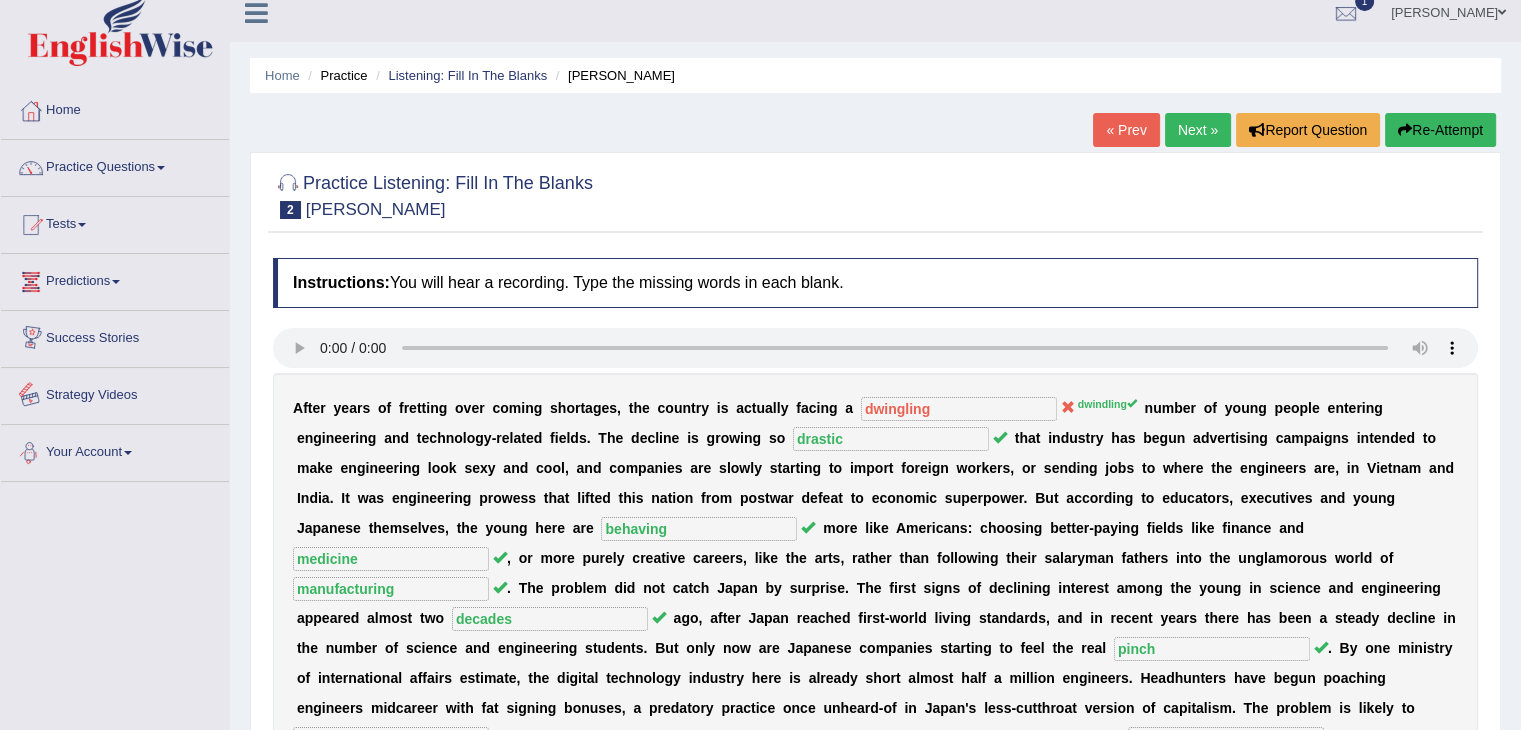 scroll, scrollTop: 0, scrollLeft: 0, axis: both 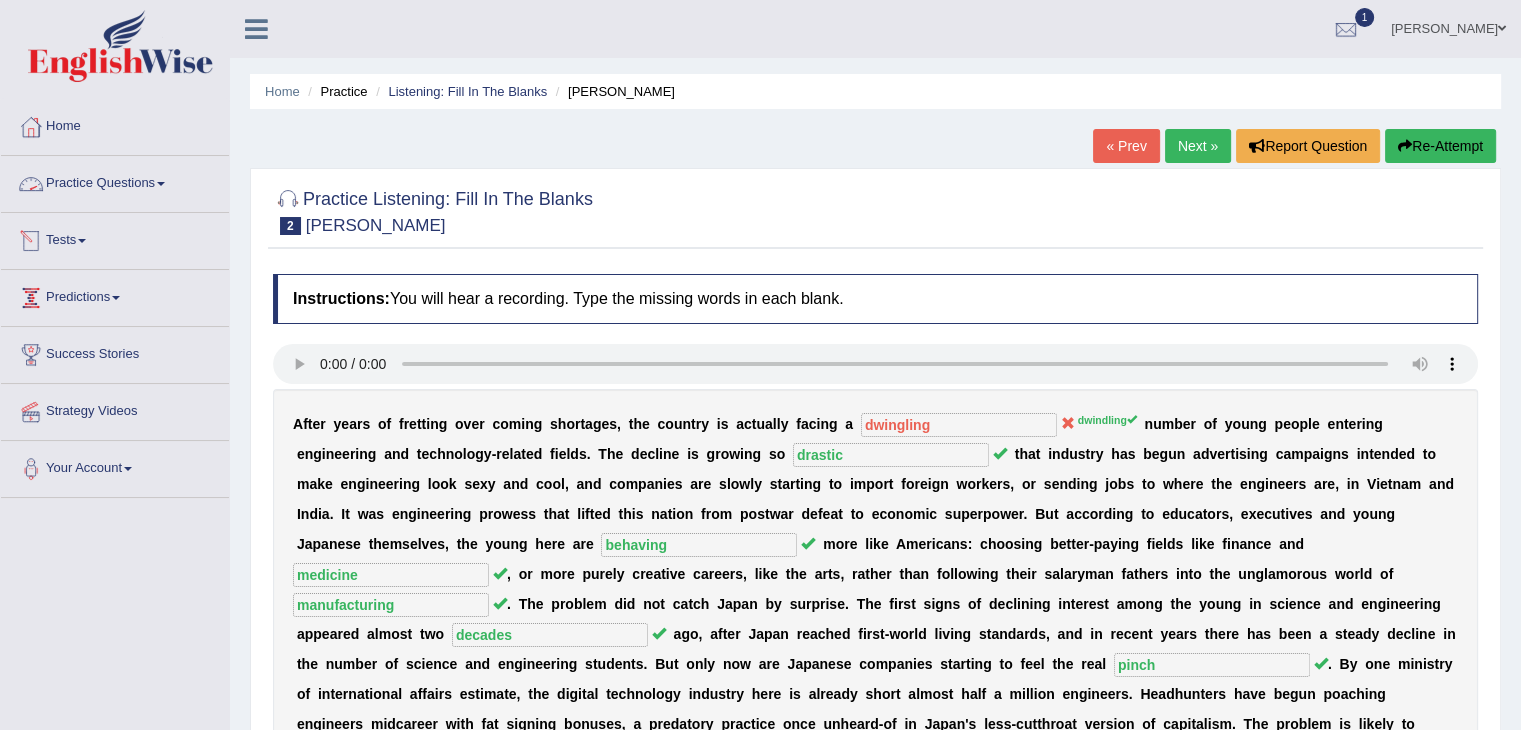 click on "Practice Questions" at bounding box center [115, 181] 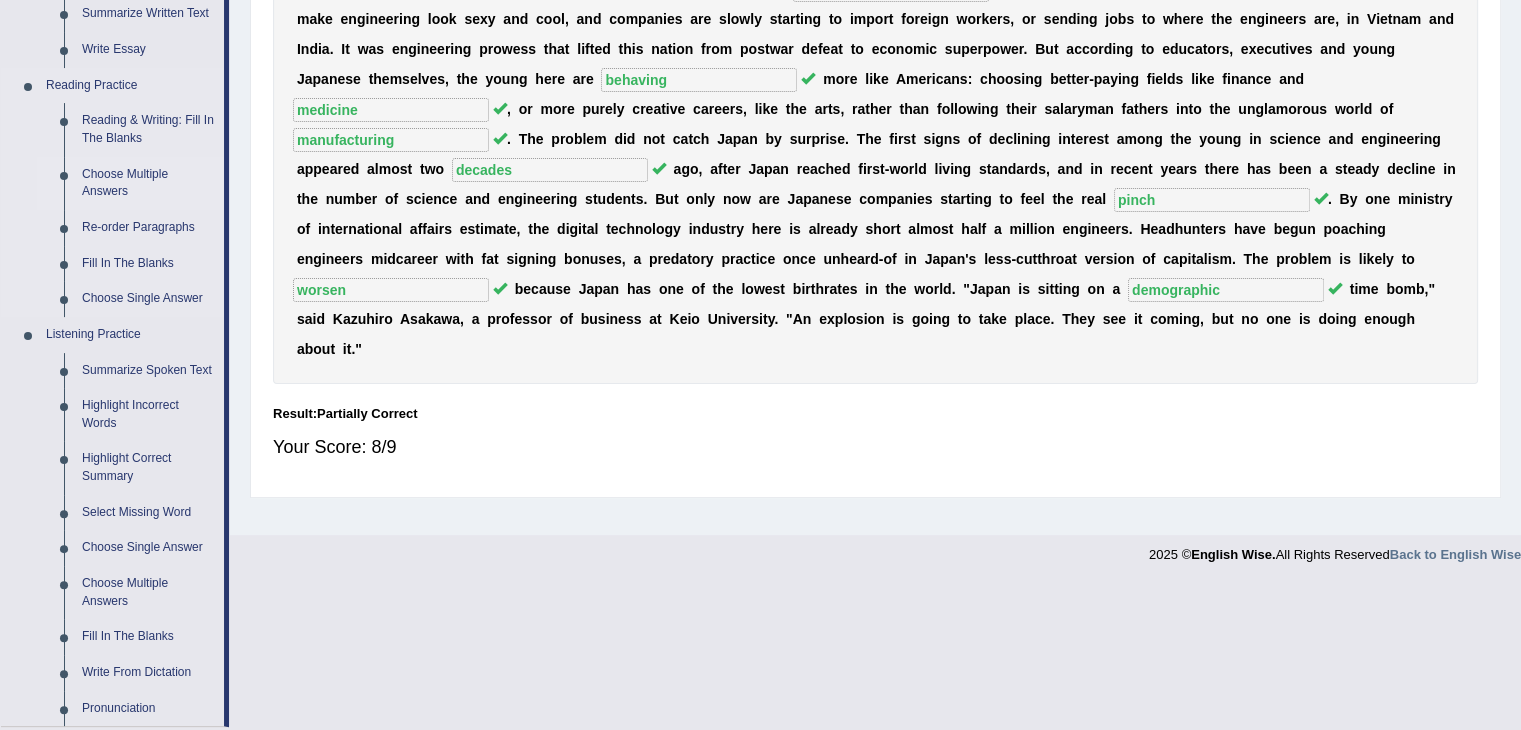 scroll, scrollTop: 500, scrollLeft: 0, axis: vertical 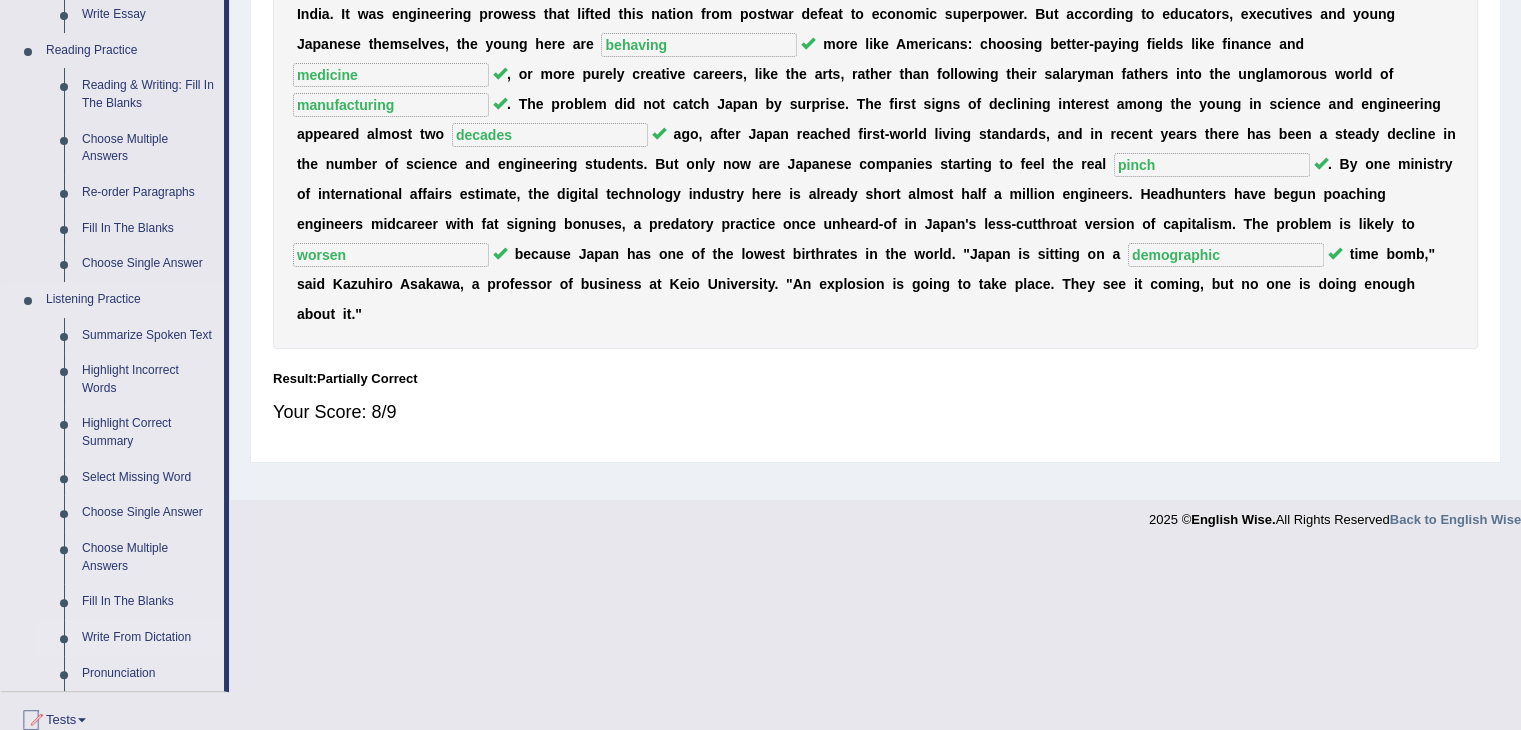 click on "Write From Dictation" at bounding box center (148, 638) 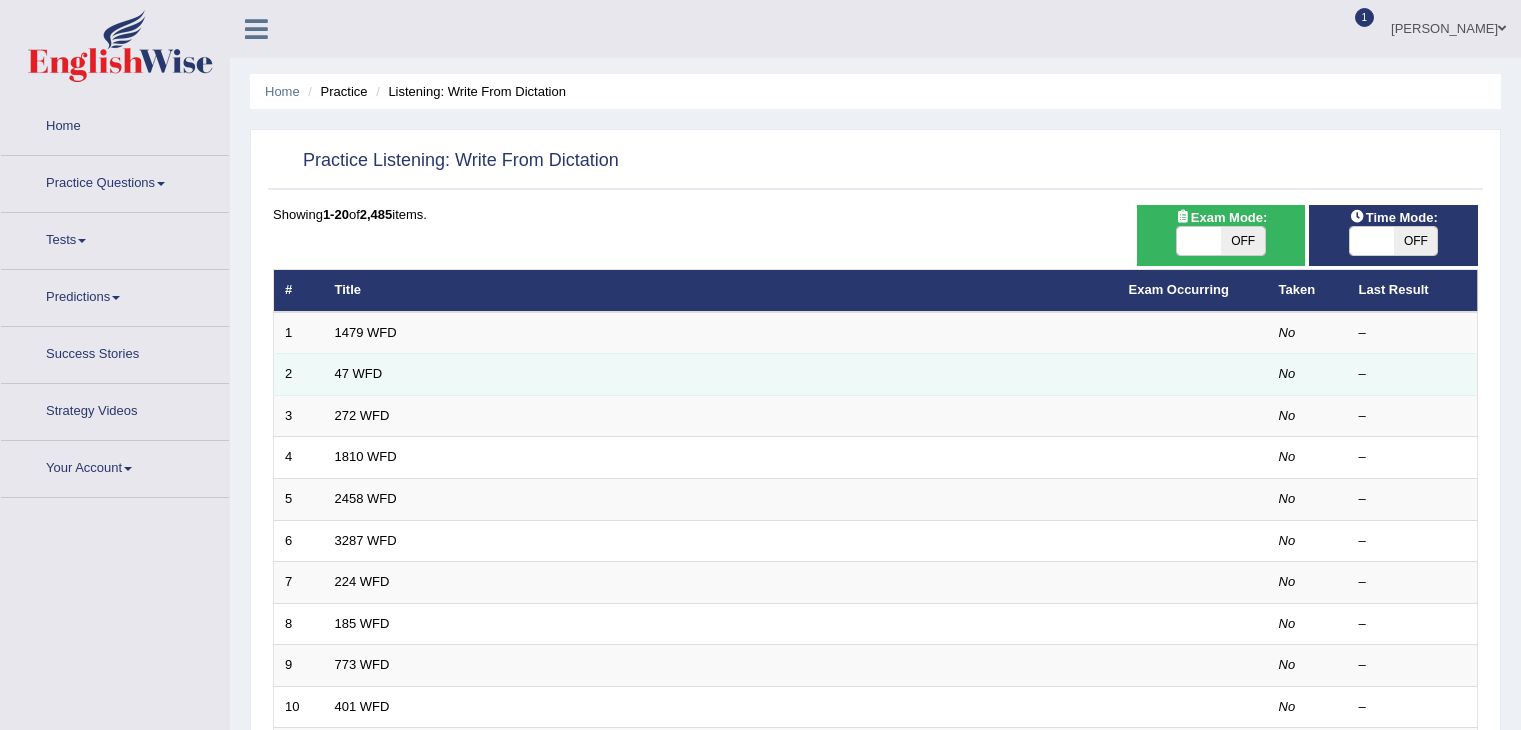 scroll, scrollTop: 0, scrollLeft: 0, axis: both 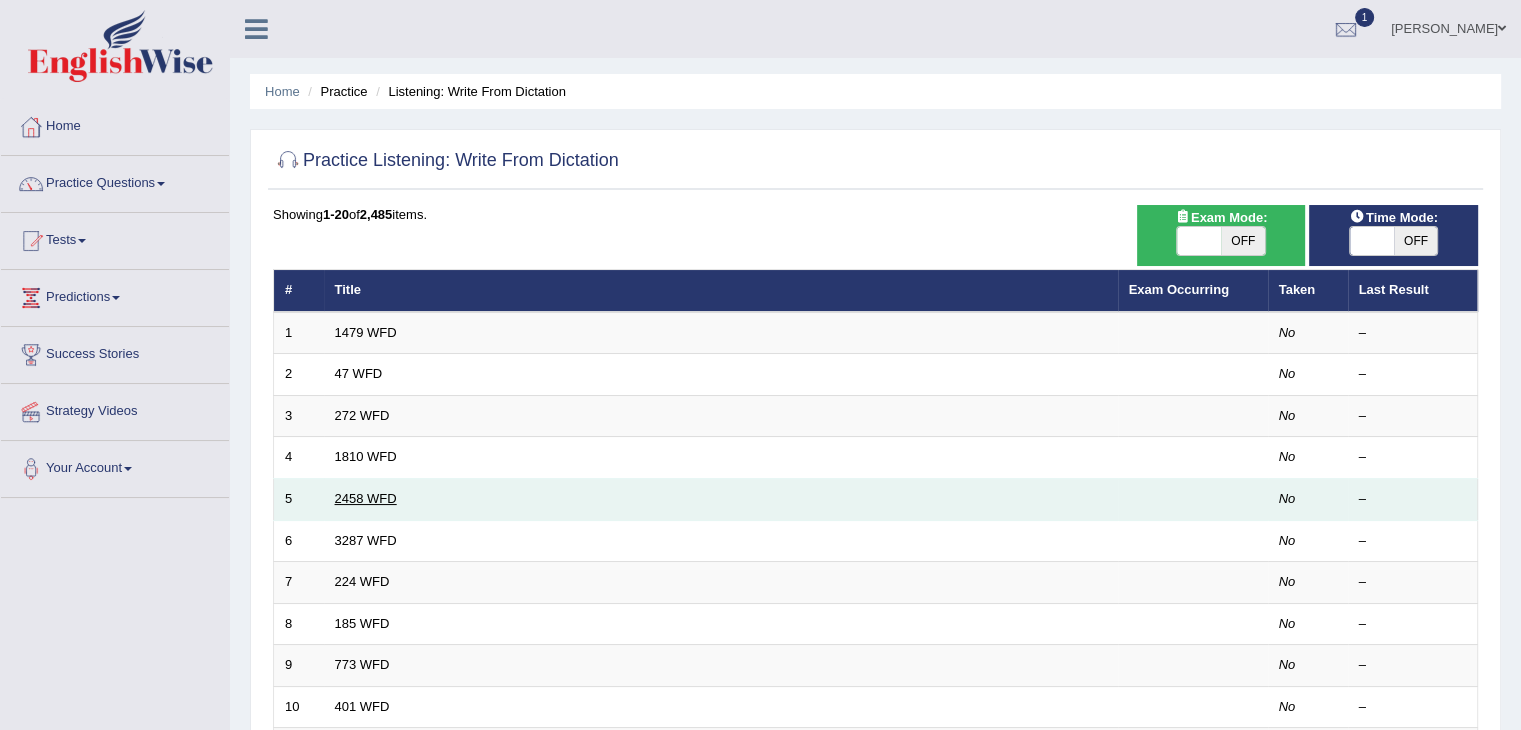 click on "2458 WFD" at bounding box center (366, 498) 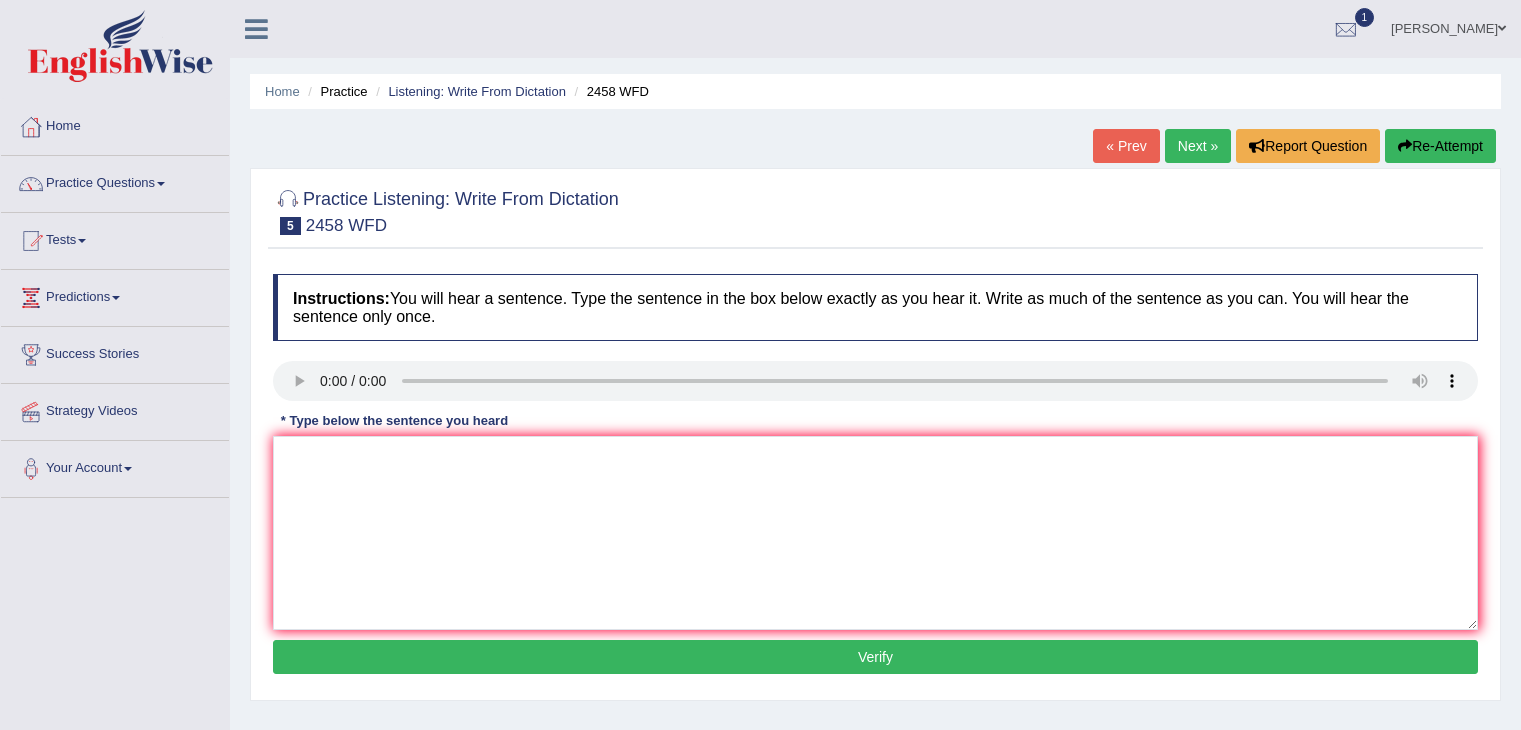 scroll, scrollTop: 0, scrollLeft: 0, axis: both 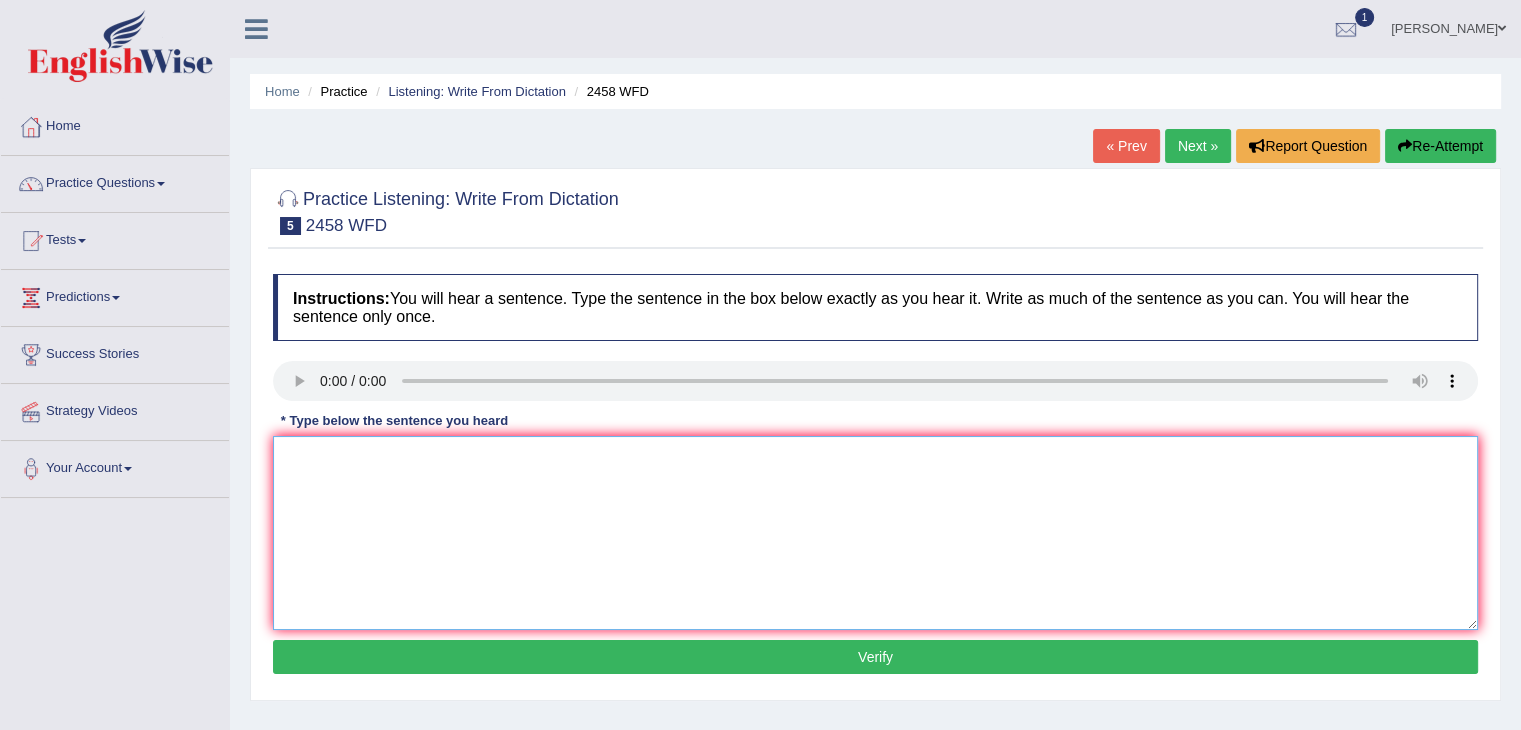 click at bounding box center (875, 533) 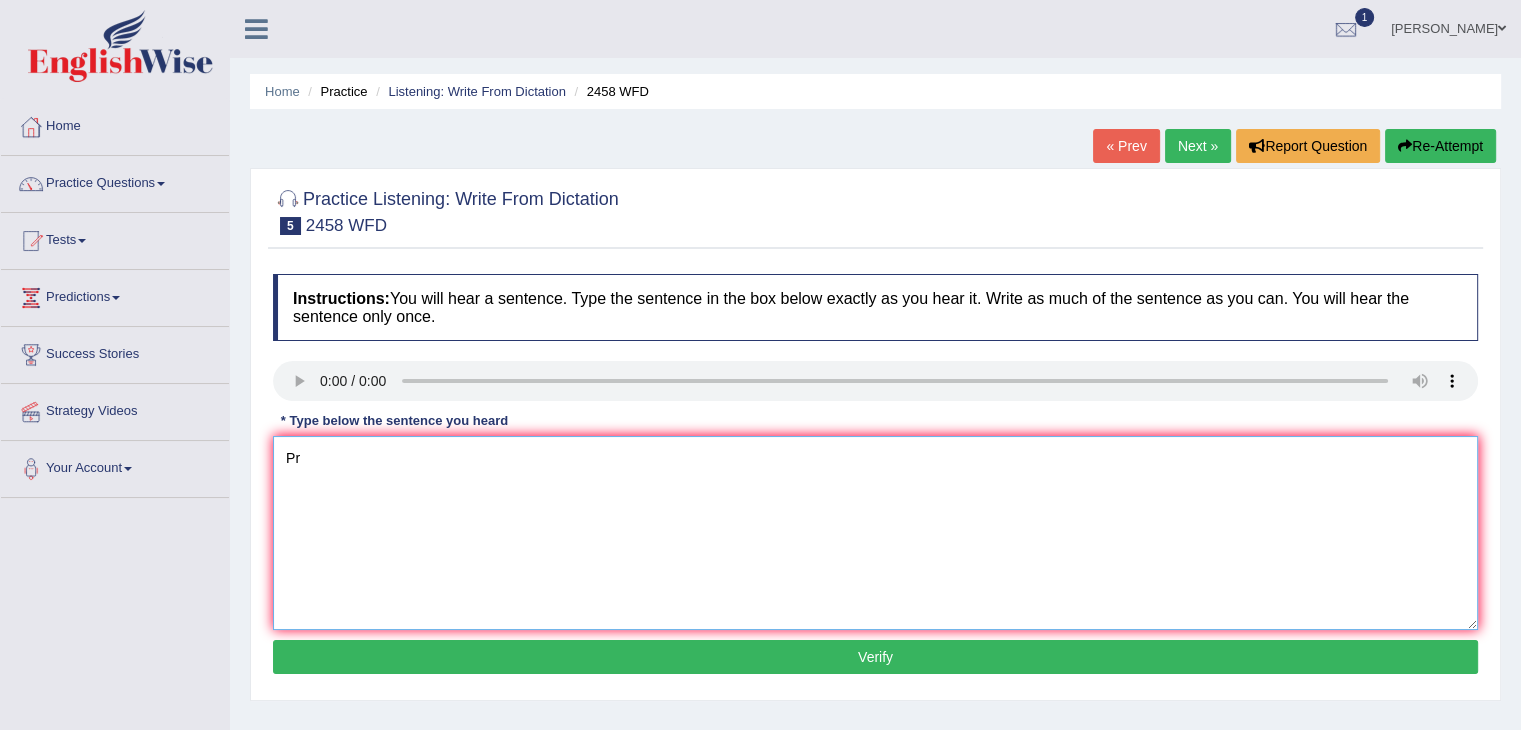 type on "P" 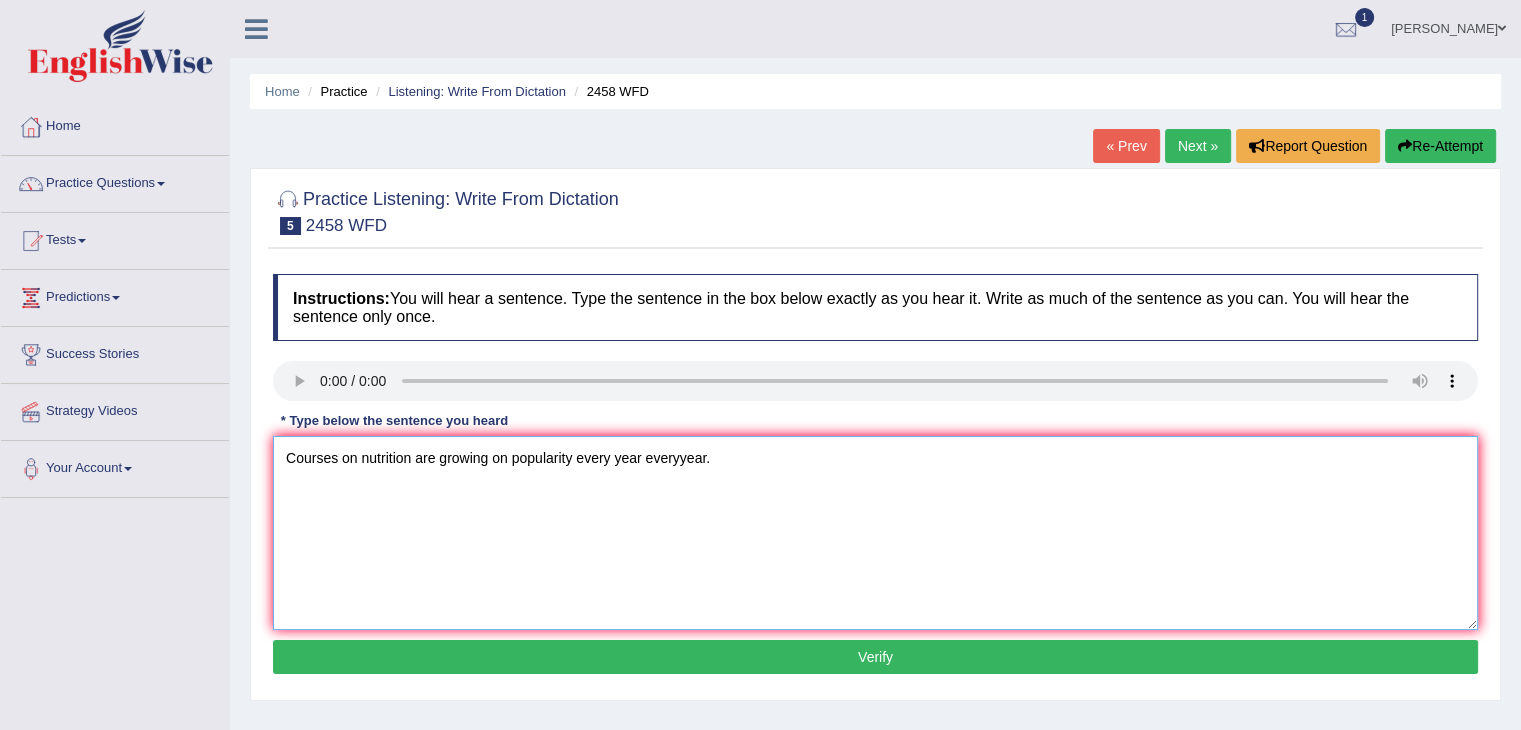 drag, startPoint x: 508, startPoint y: 461, endPoint x: 520, endPoint y: 454, distance: 13.892444 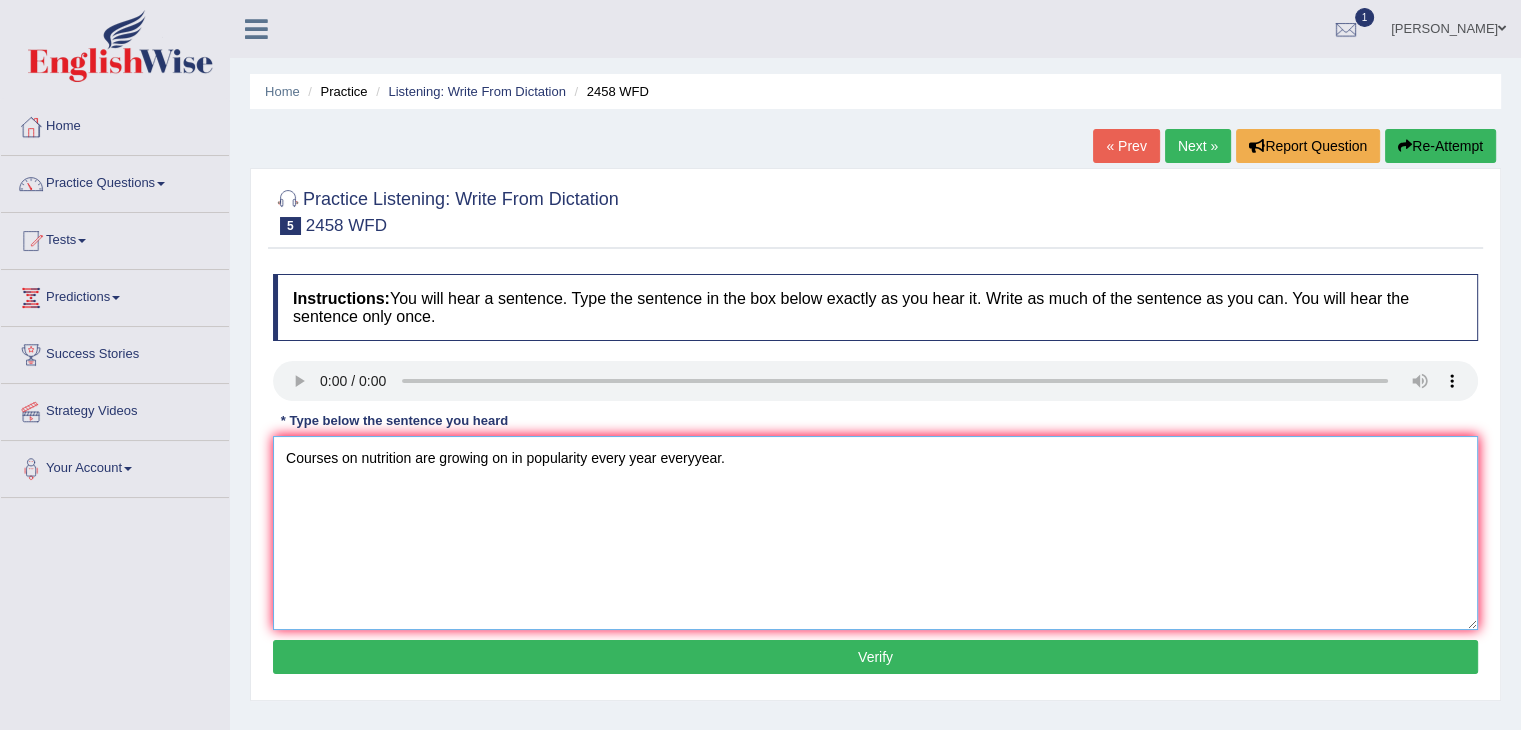 type on "Courses on nutrition are growing on in popularity every year everyyear." 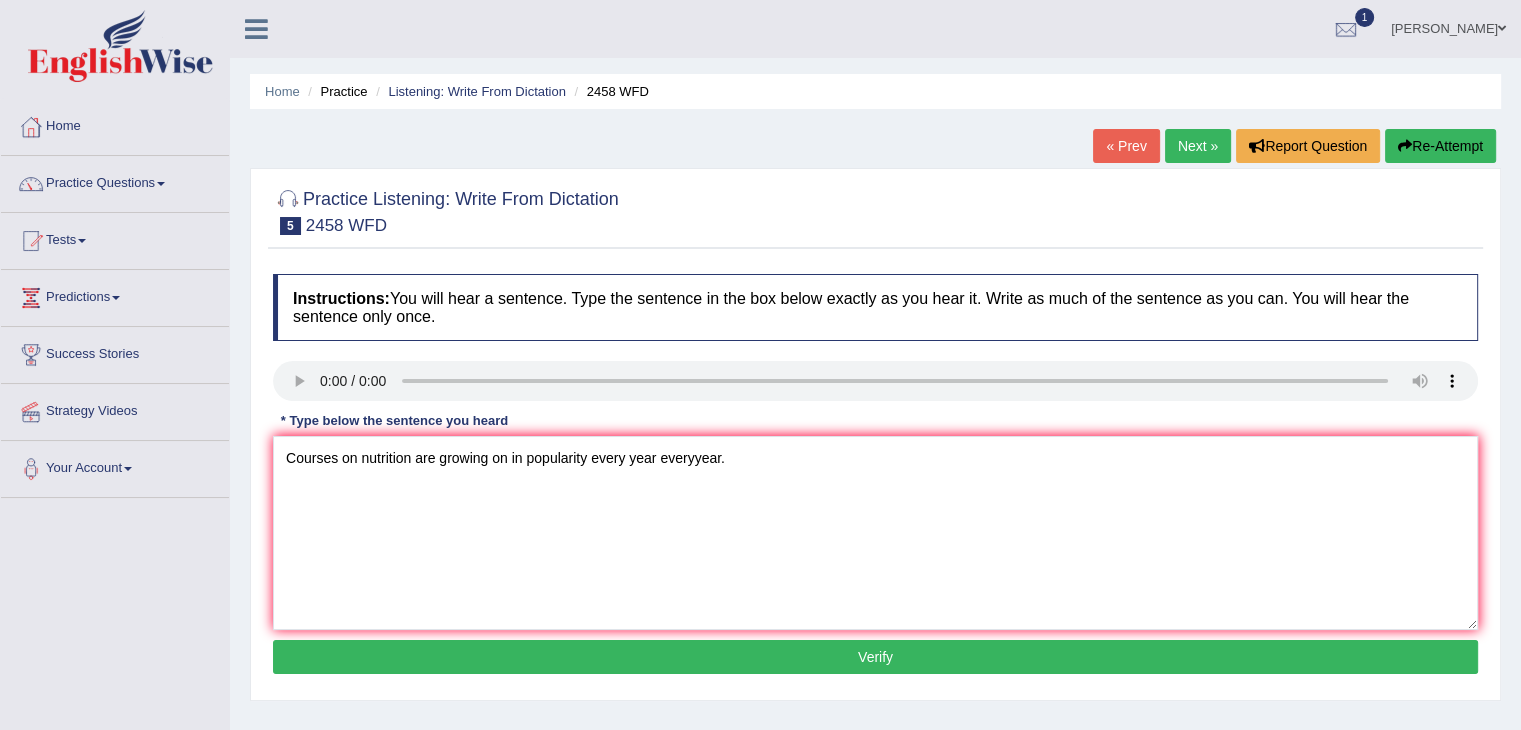 click on "Verify" at bounding box center (875, 657) 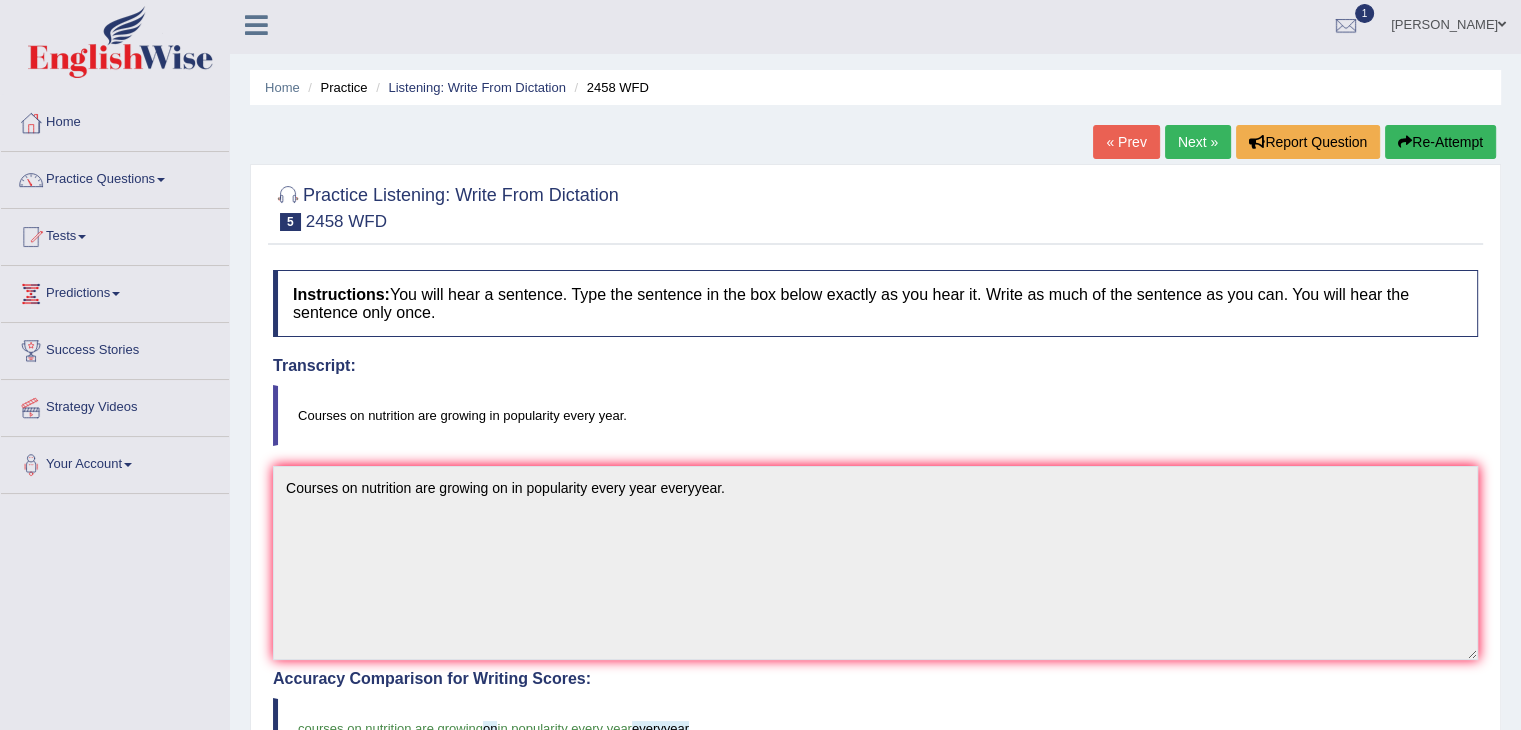 scroll, scrollTop: 0, scrollLeft: 0, axis: both 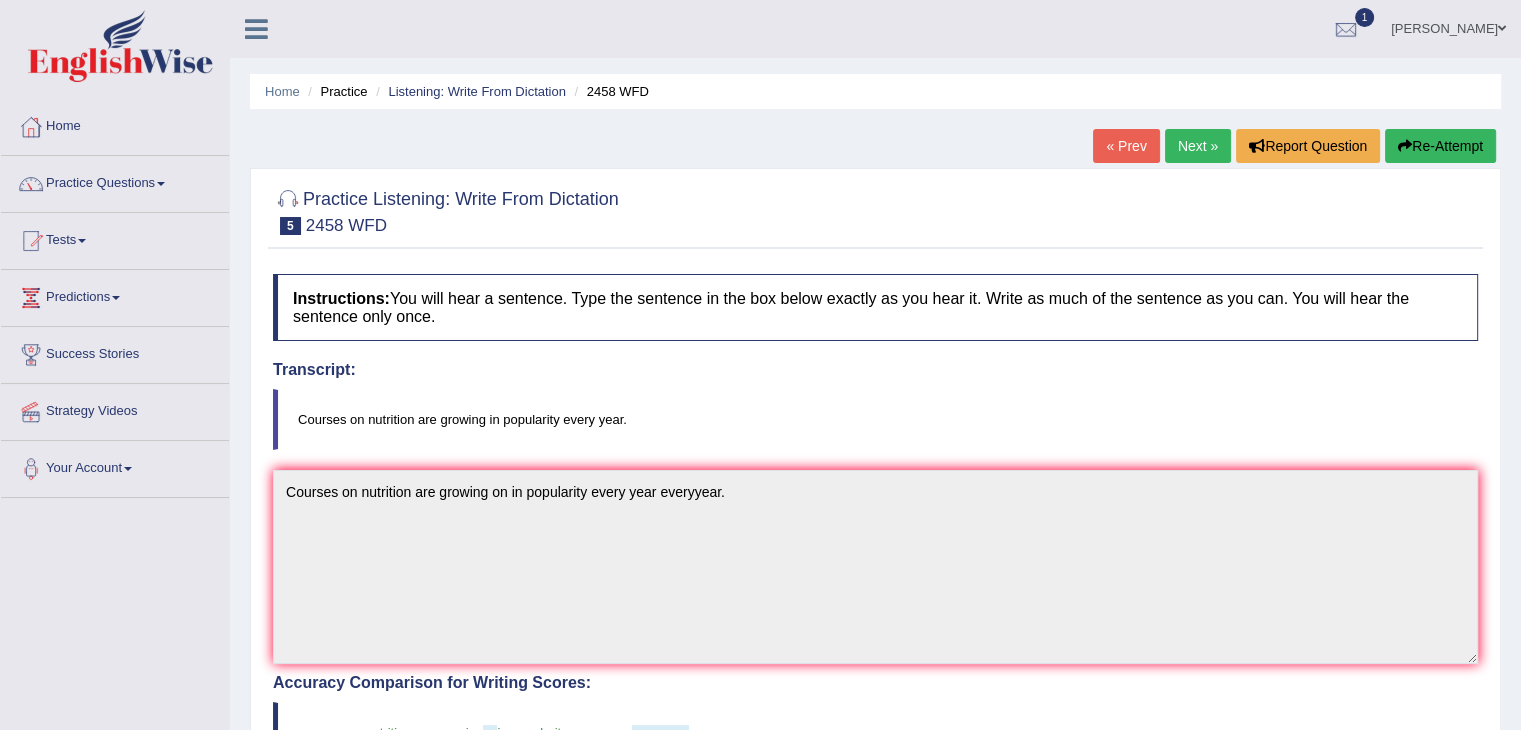 click on "Next »" at bounding box center [1198, 146] 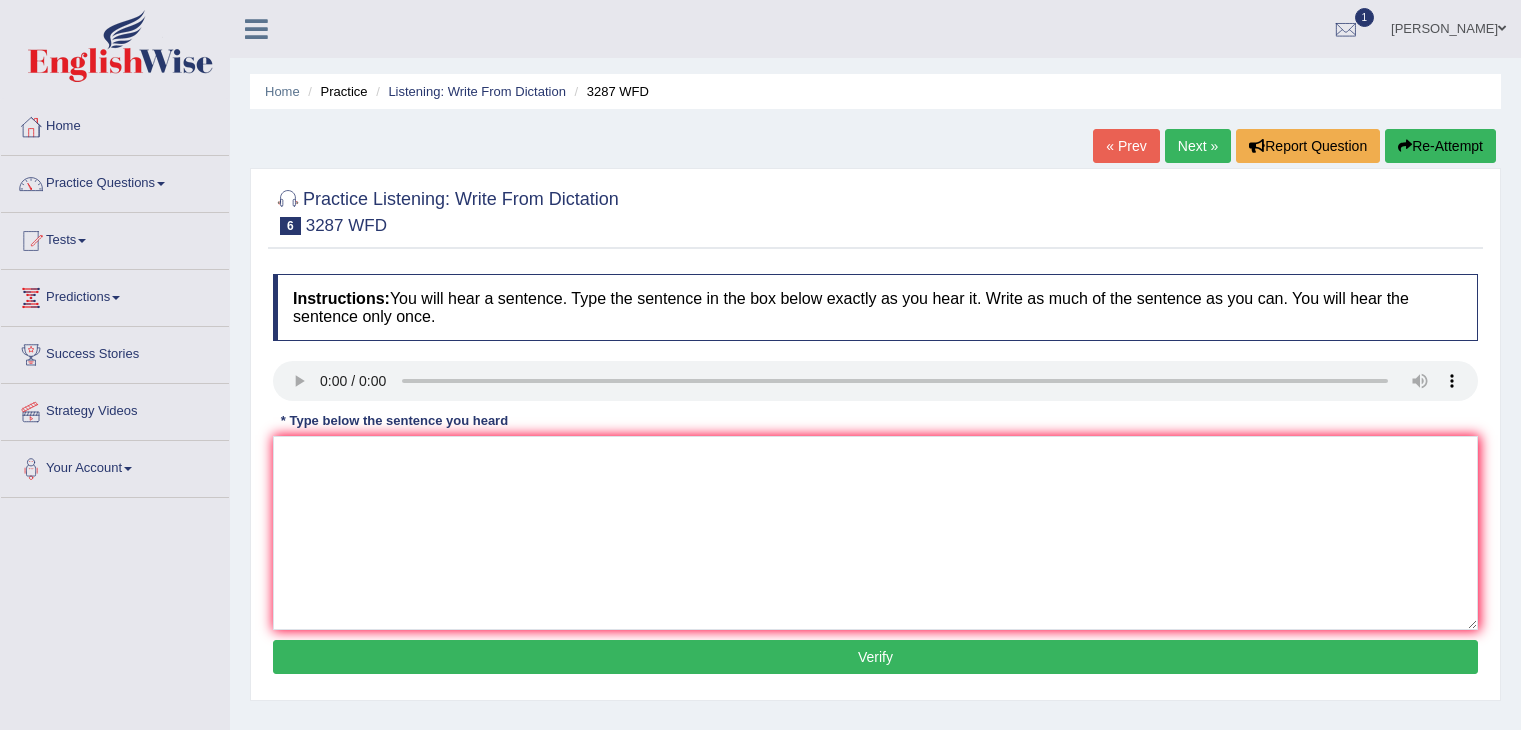 scroll, scrollTop: 0, scrollLeft: 0, axis: both 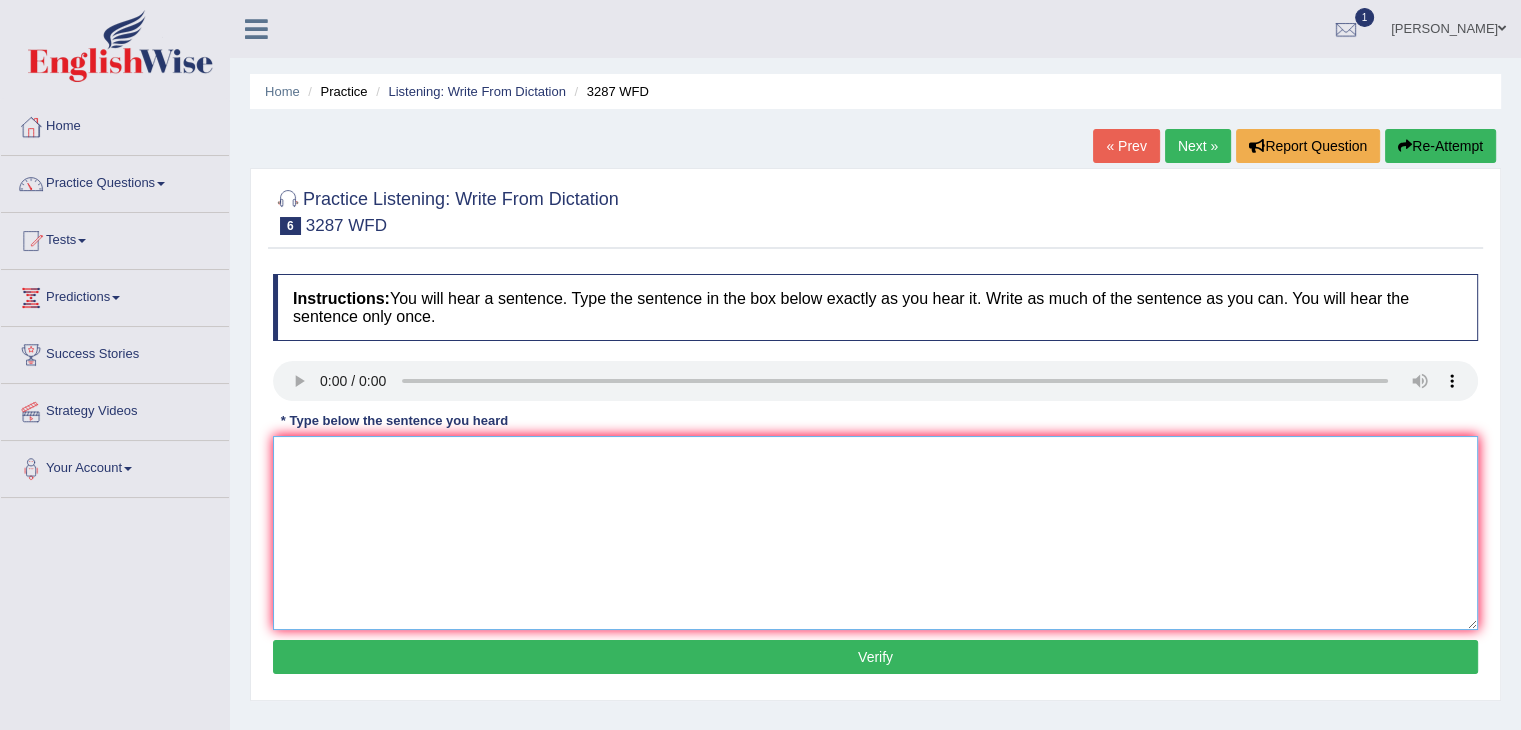 click at bounding box center [875, 533] 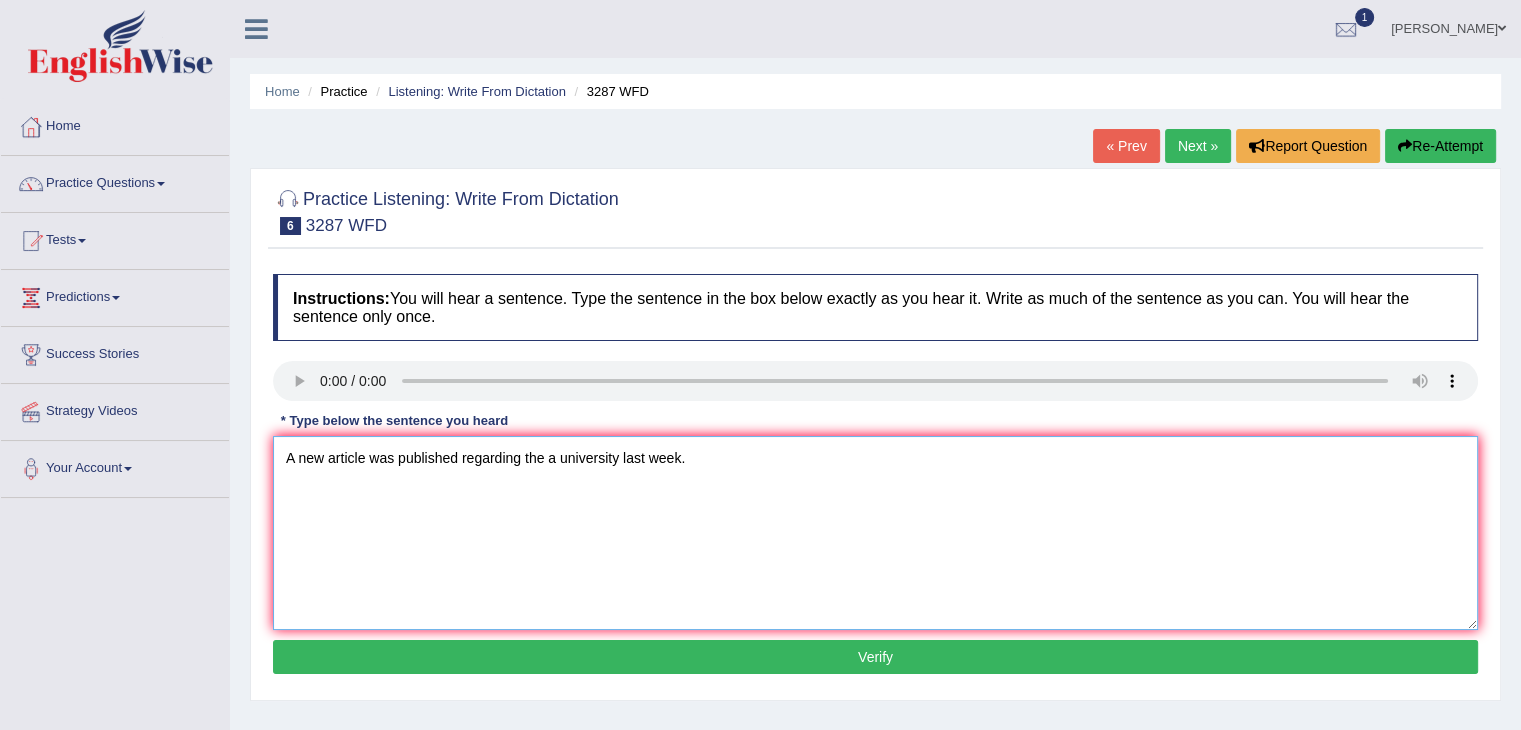 type on "A new article was published regarding the a university last week." 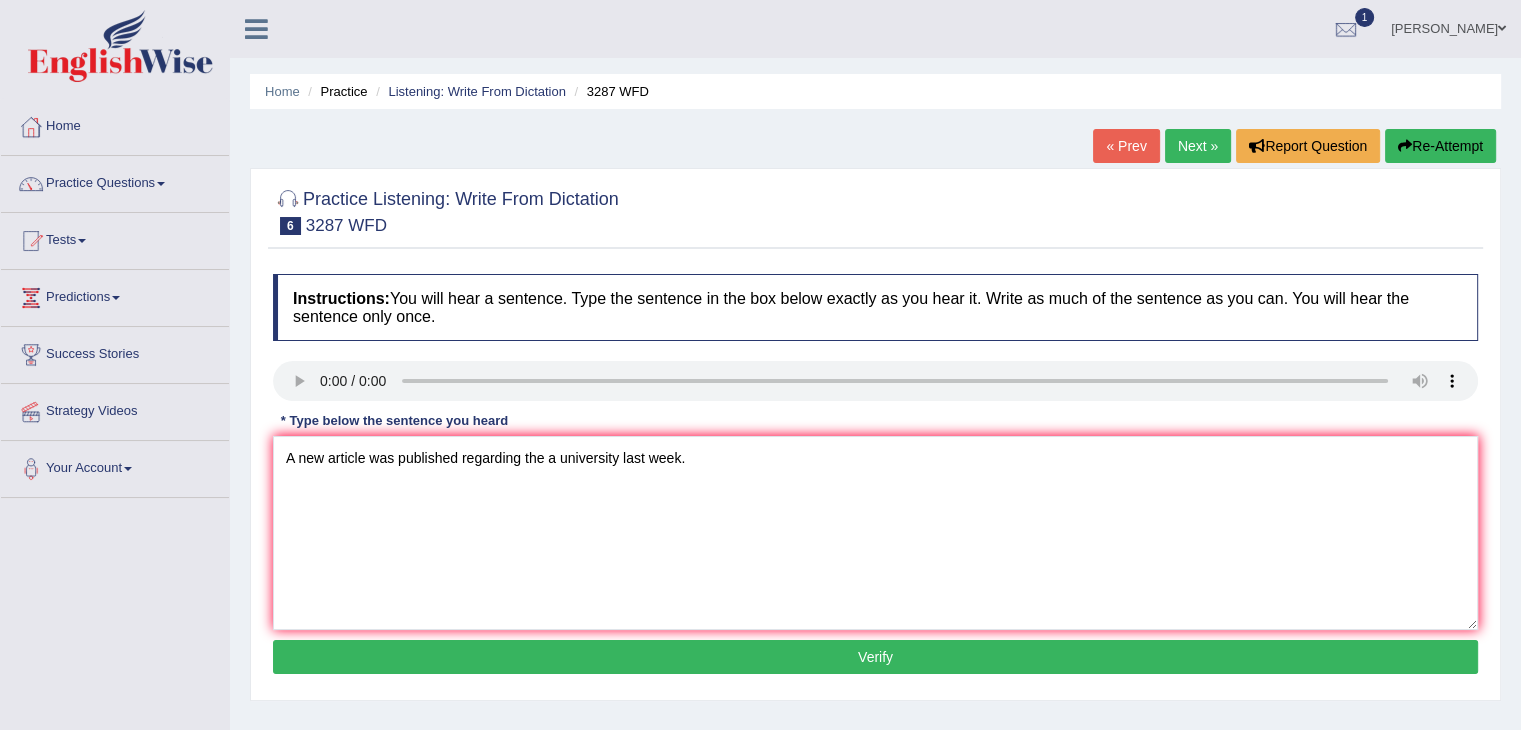 click on "Verify" at bounding box center [875, 657] 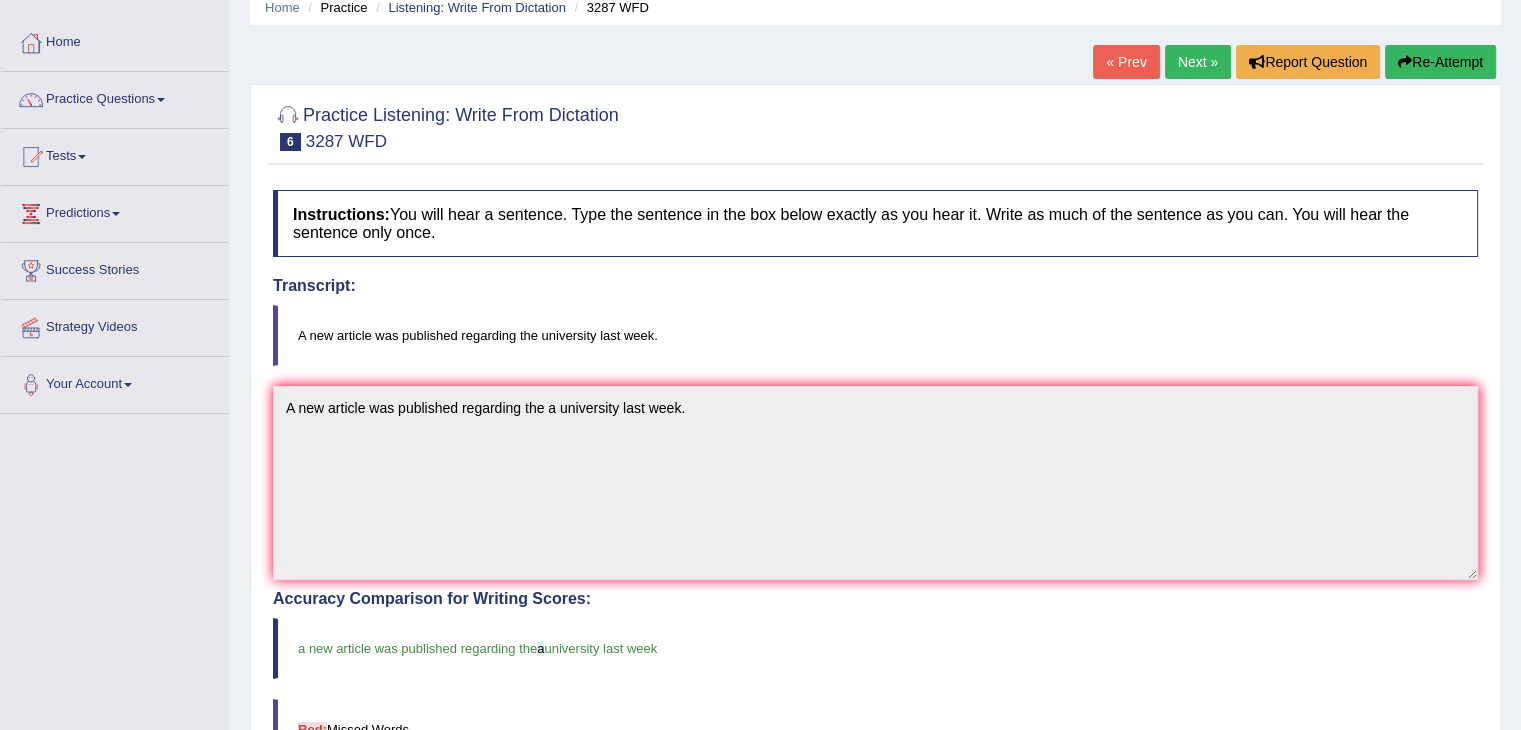 scroll, scrollTop: 0, scrollLeft: 0, axis: both 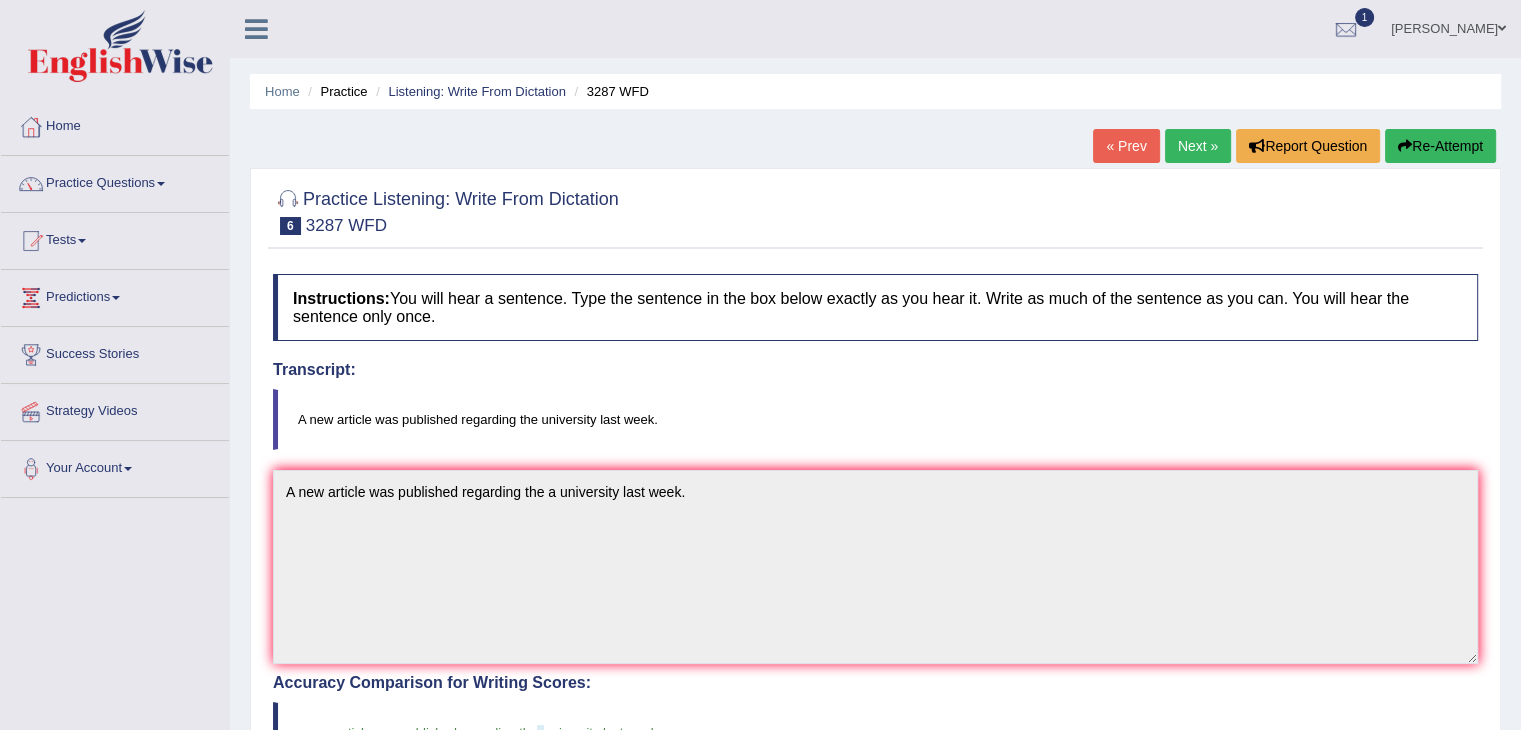 click on "Next »" at bounding box center (1198, 146) 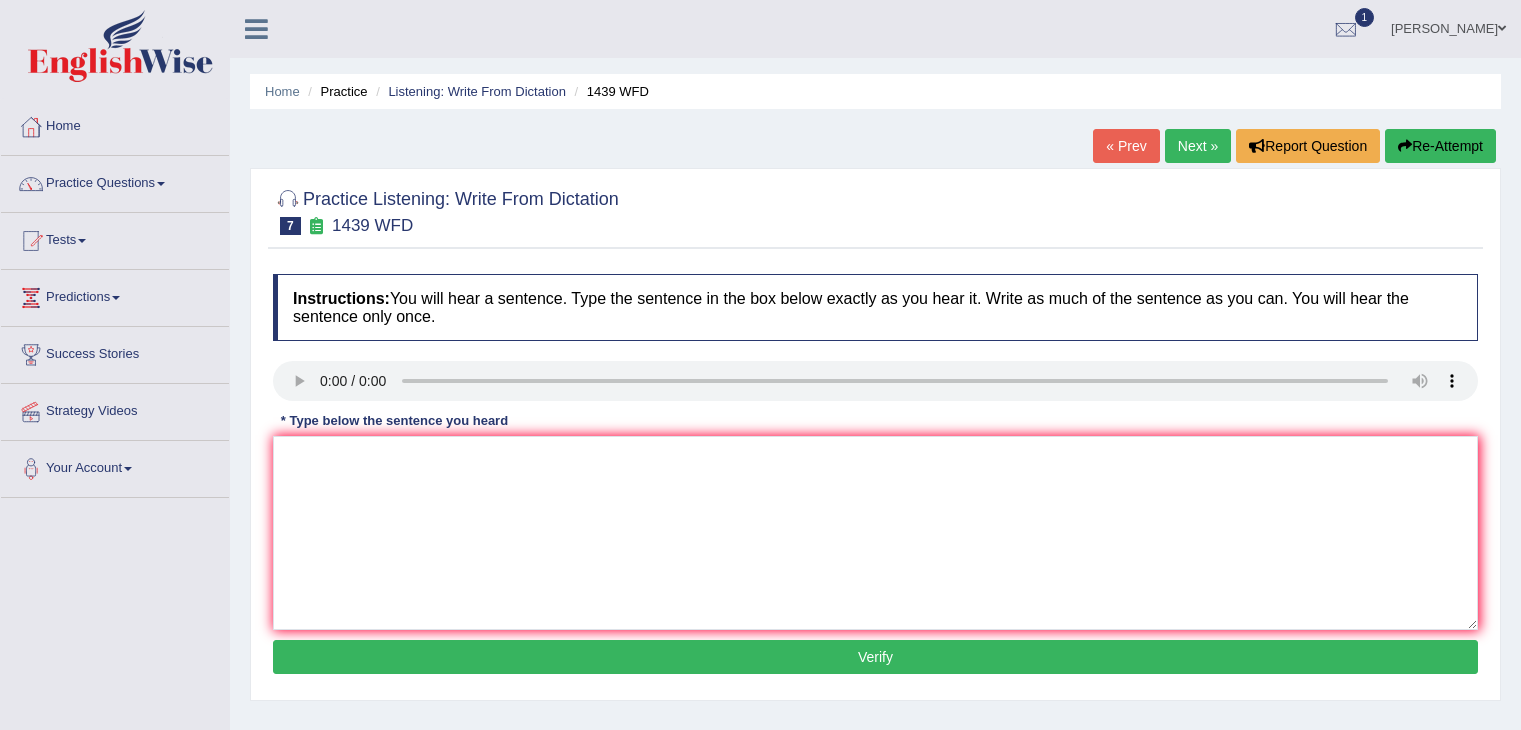 scroll, scrollTop: 0, scrollLeft: 0, axis: both 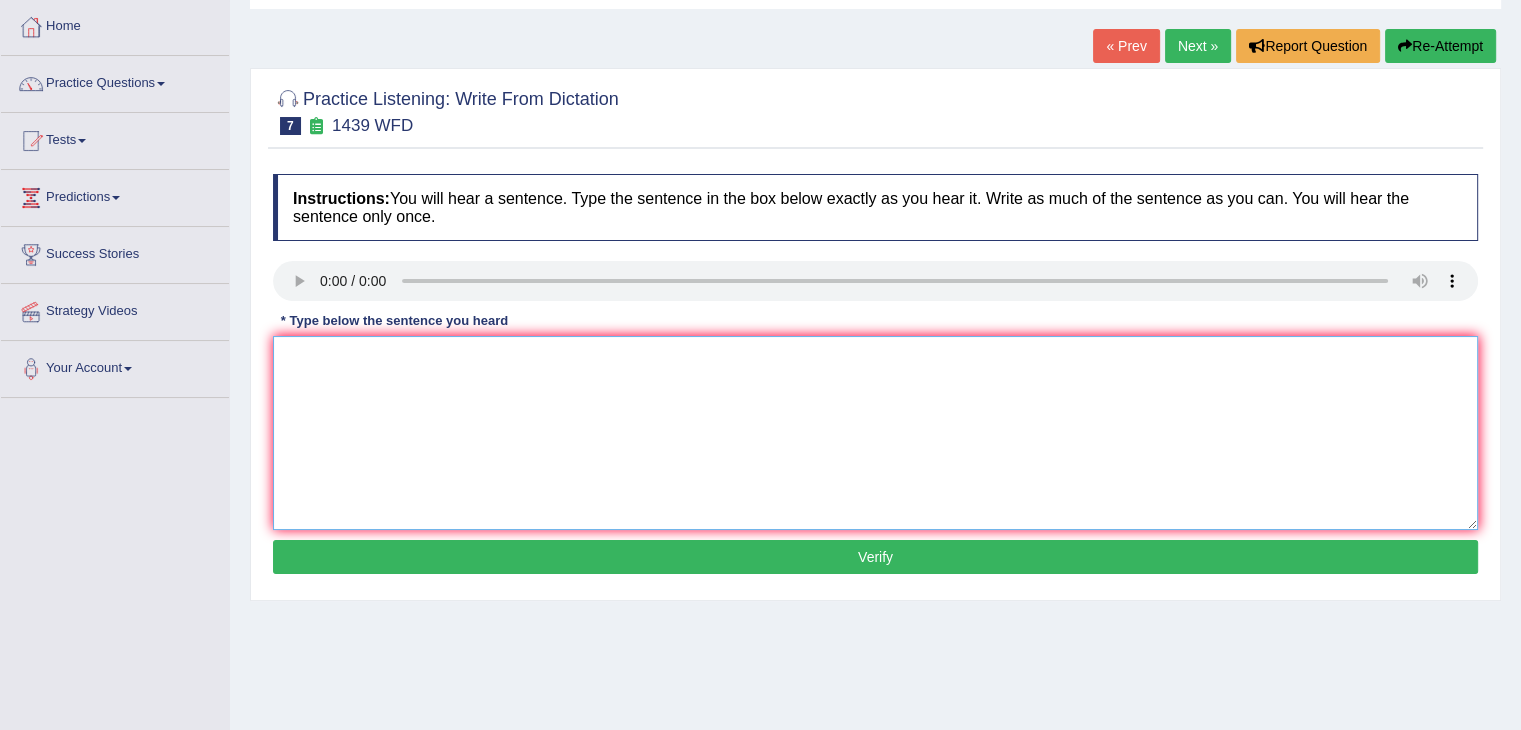 click at bounding box center [875, 433] 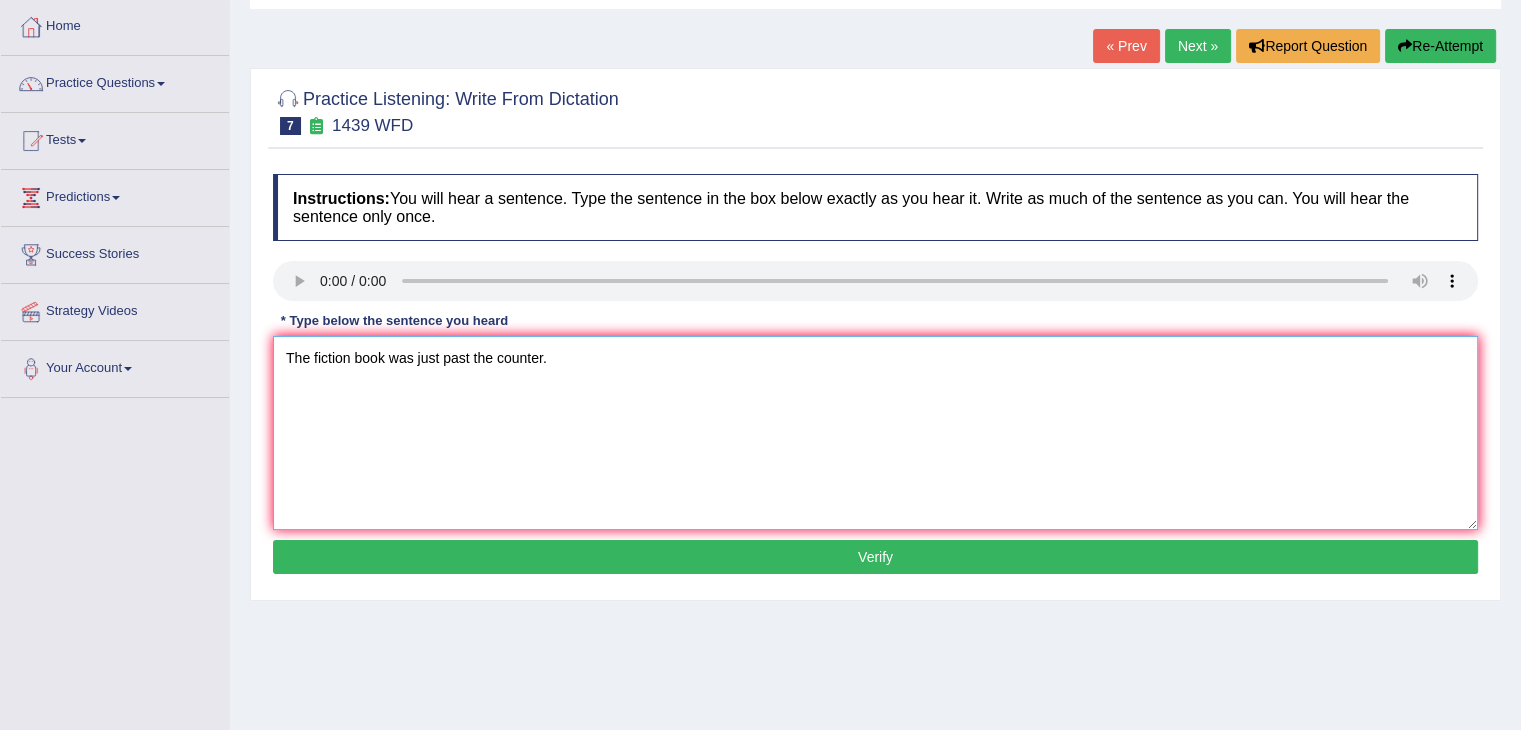 click on "The fiction book was just past the counter." at bounding box center [875, 433] 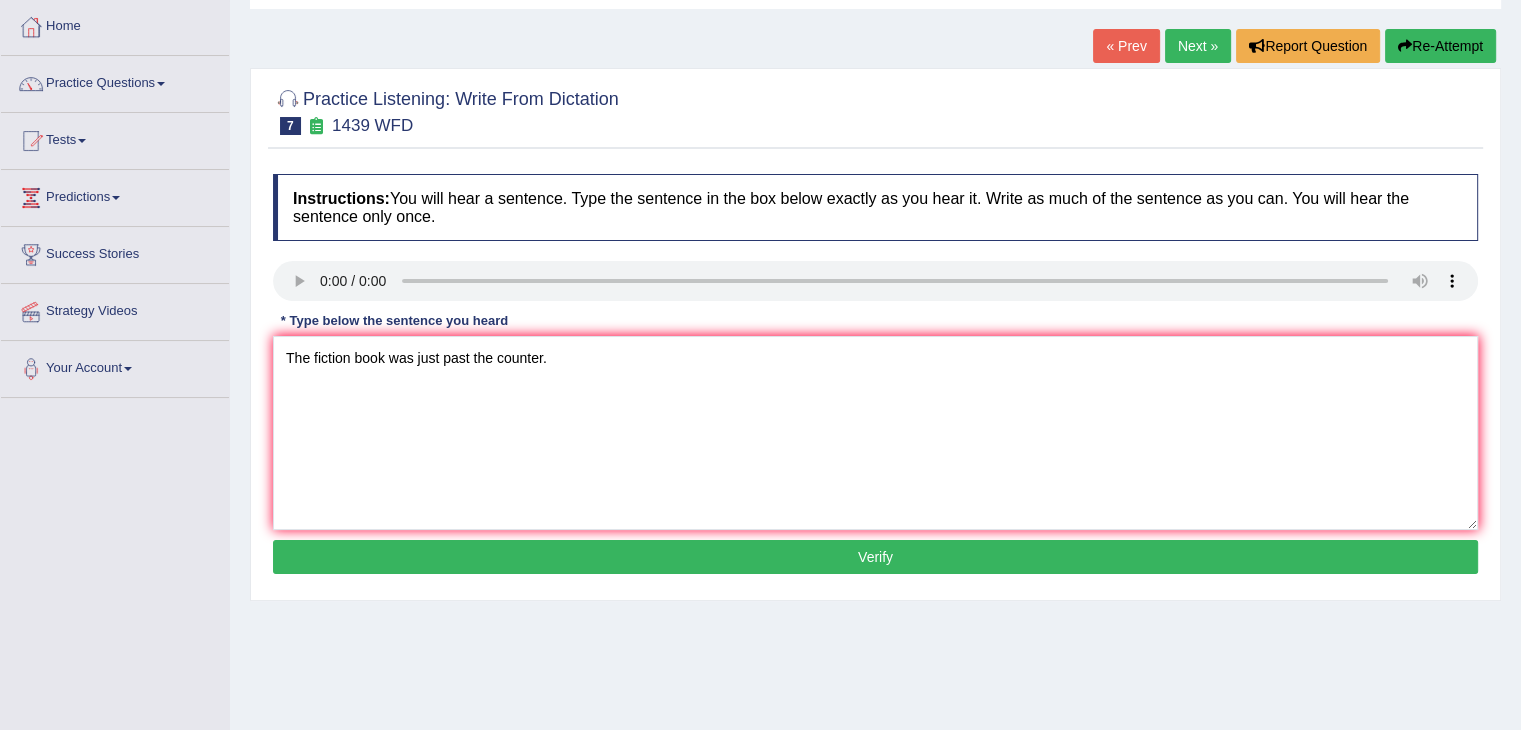 click on "Verify" at bounding box center [875, 557] 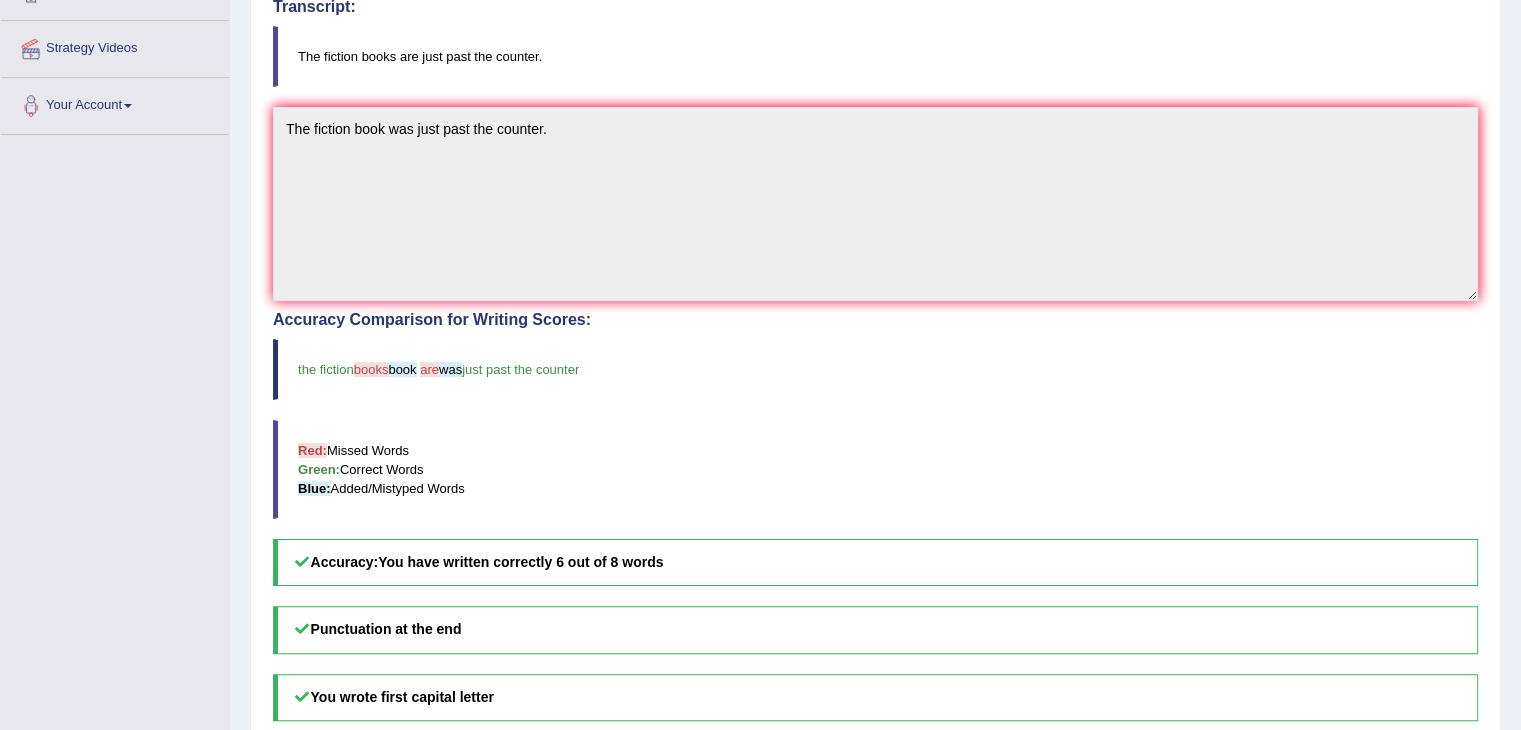 scroll, scrollTop: 300, scrollLeft: 0, axis: vertical 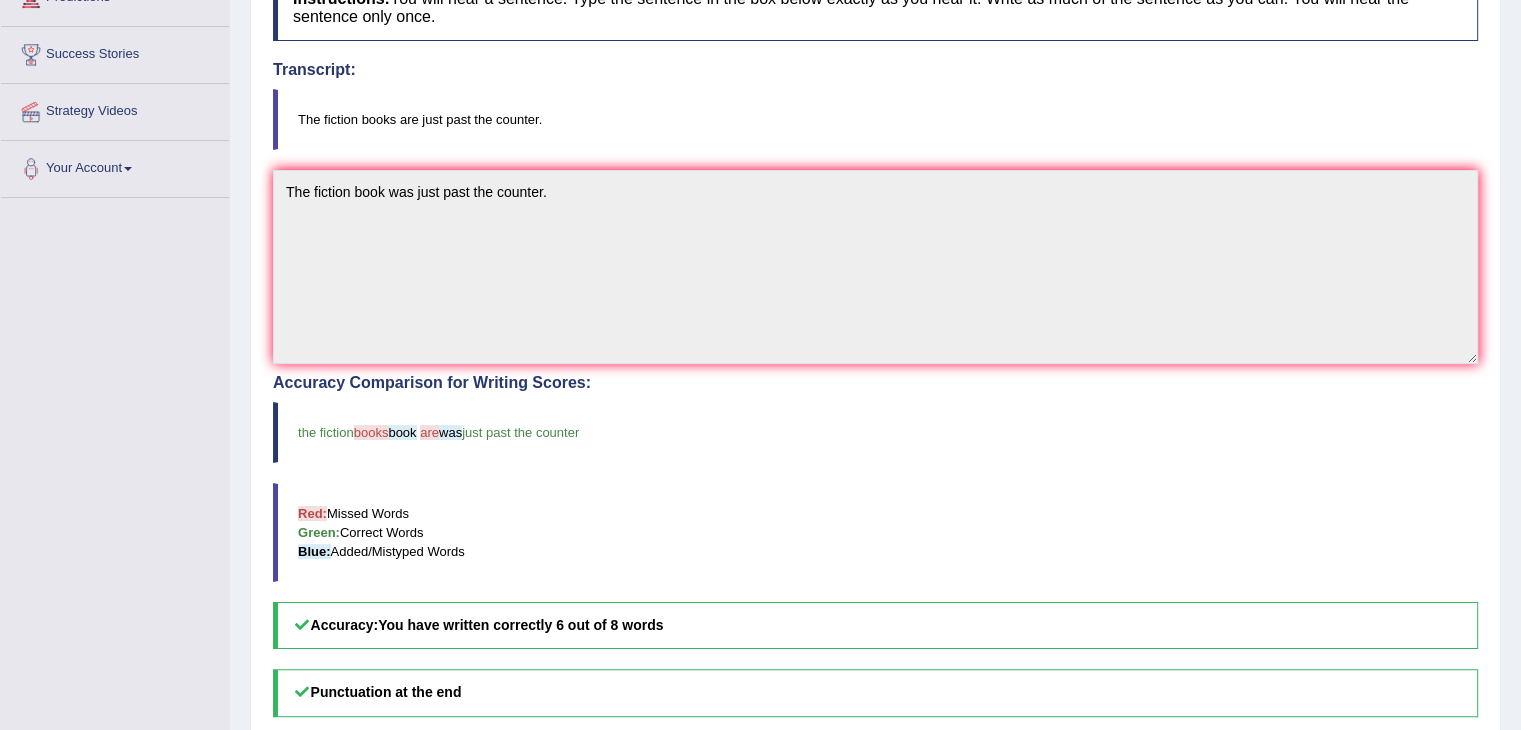 click on "Toggle navigation
Home
Practice Questions   Speaking Practice Read Aloud
Repeat Sentence
Describe Image
Re-tell Lecture
Answer Short Question
Writing Practice  Summarize Written Text
Write Essay
Reading Practice  Reading & Writing: Fill In The Blanks
Choose Multiple Answers
Re-order Paragraphs
Fill In The Blanks
Choose Single Answer
Listening Practice  Summarize Spoken Text
Highlight Incorrect Words
Highlight Correct Summary
Select Missing Word
Choose Single Answer
Choose Multiple Answers
Fill In The Blanks
Write From Dictation
Pronunciation
Tests  Take Practice Sectional Test
Take Mock Test
History
Predictions  Latest Predictions" at bounding box center (760, 342) 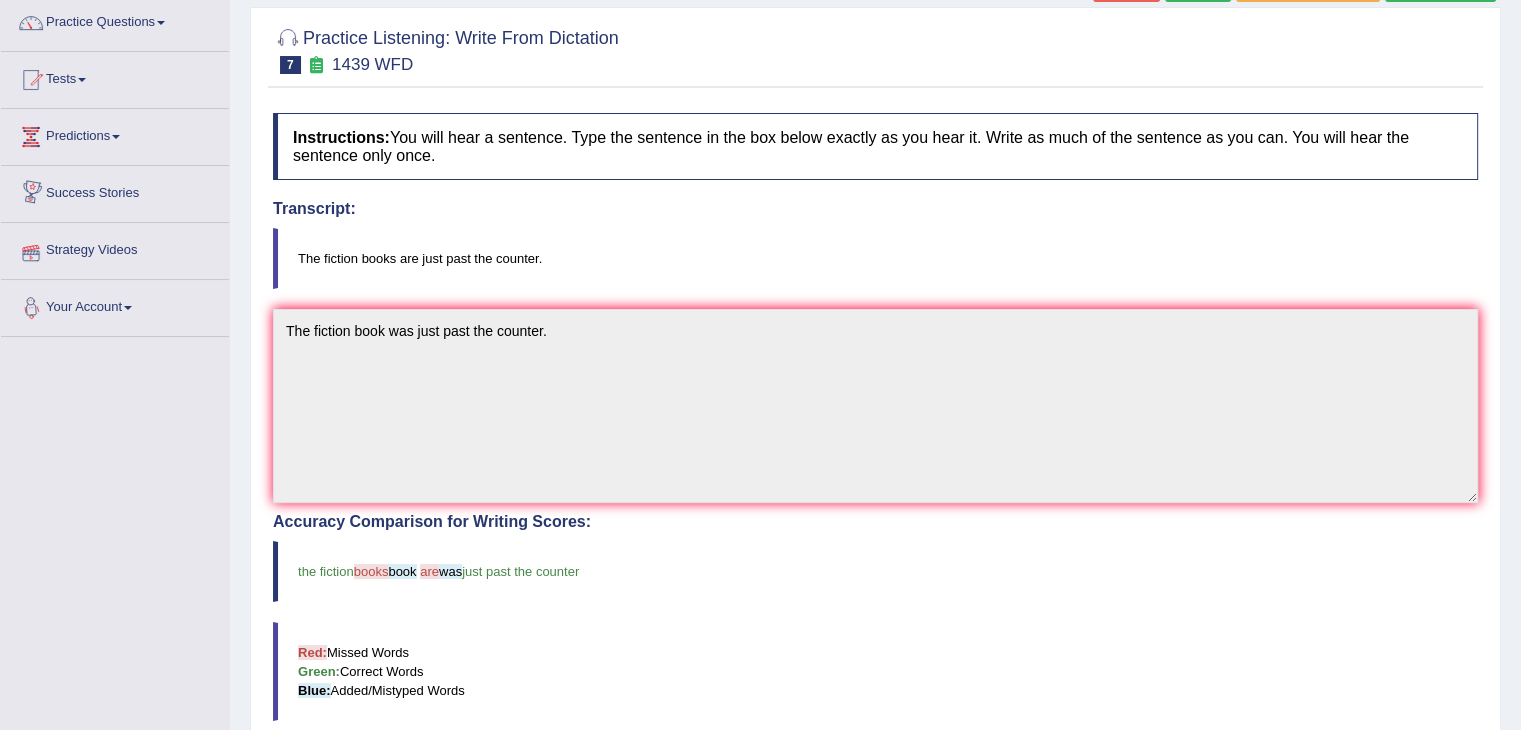 scroll, scrollTop: 0, scrollLeft: 0, axis: both 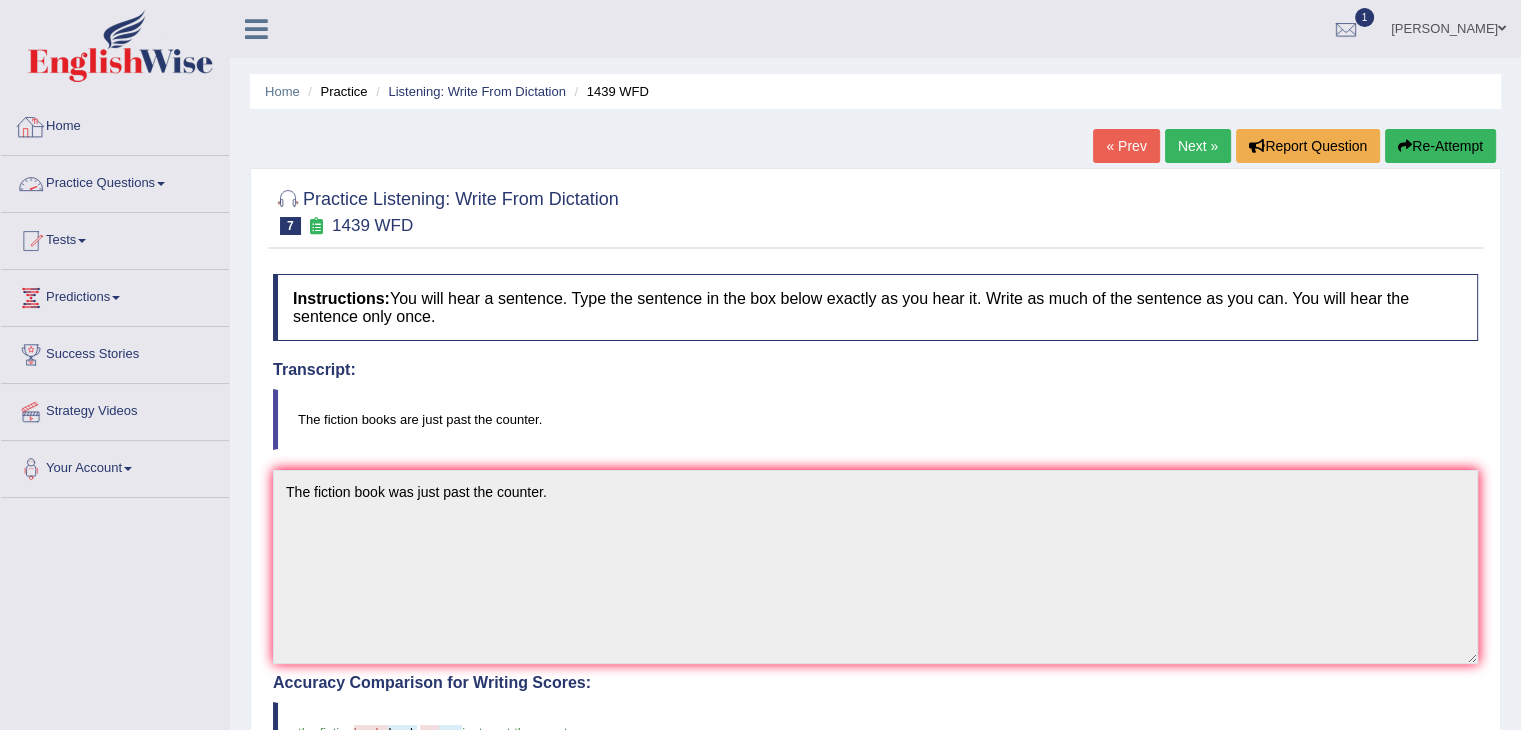 click on "Practice Questions" at bounding box center (115, 181) 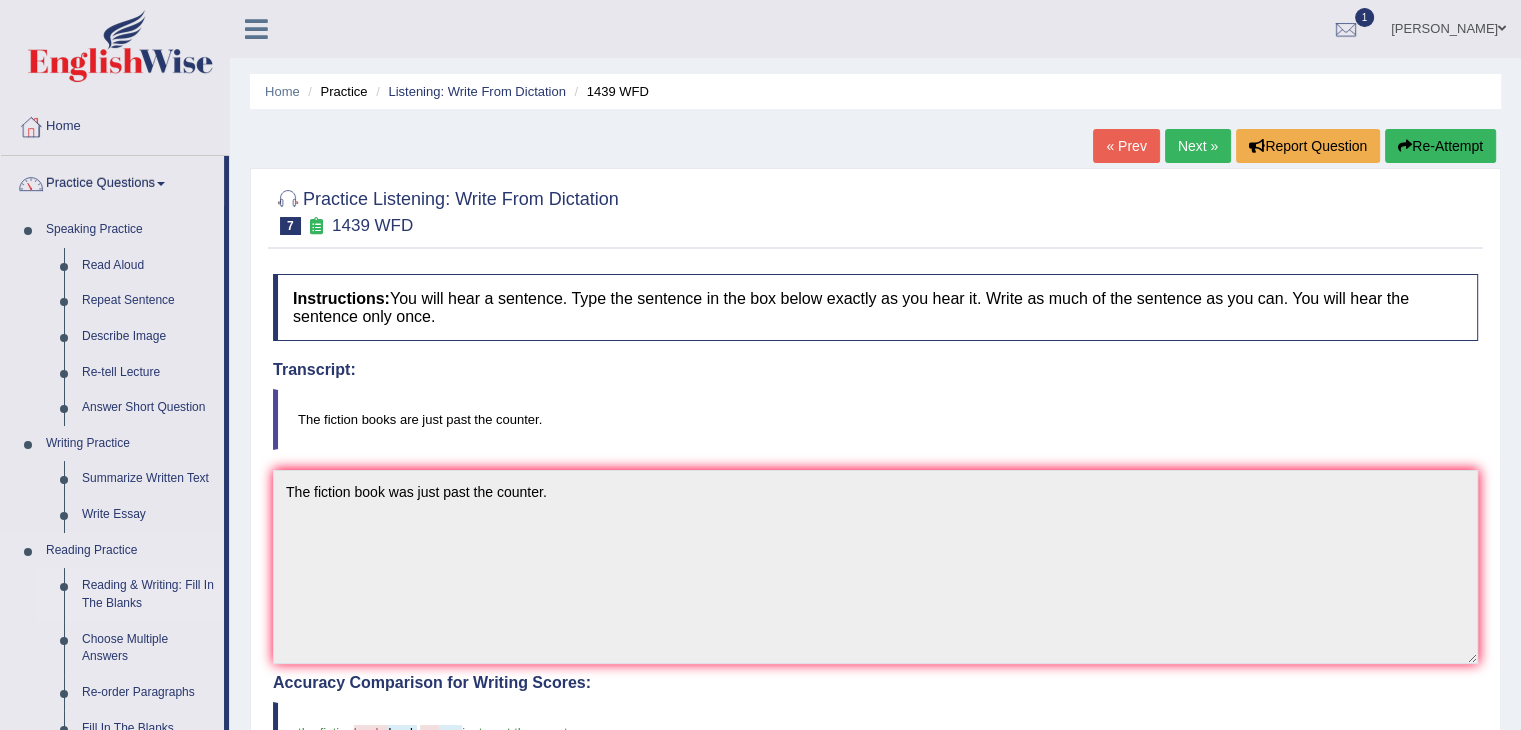 scroll, scrollTop: 100, scrollLeft: 0, axis: vertical 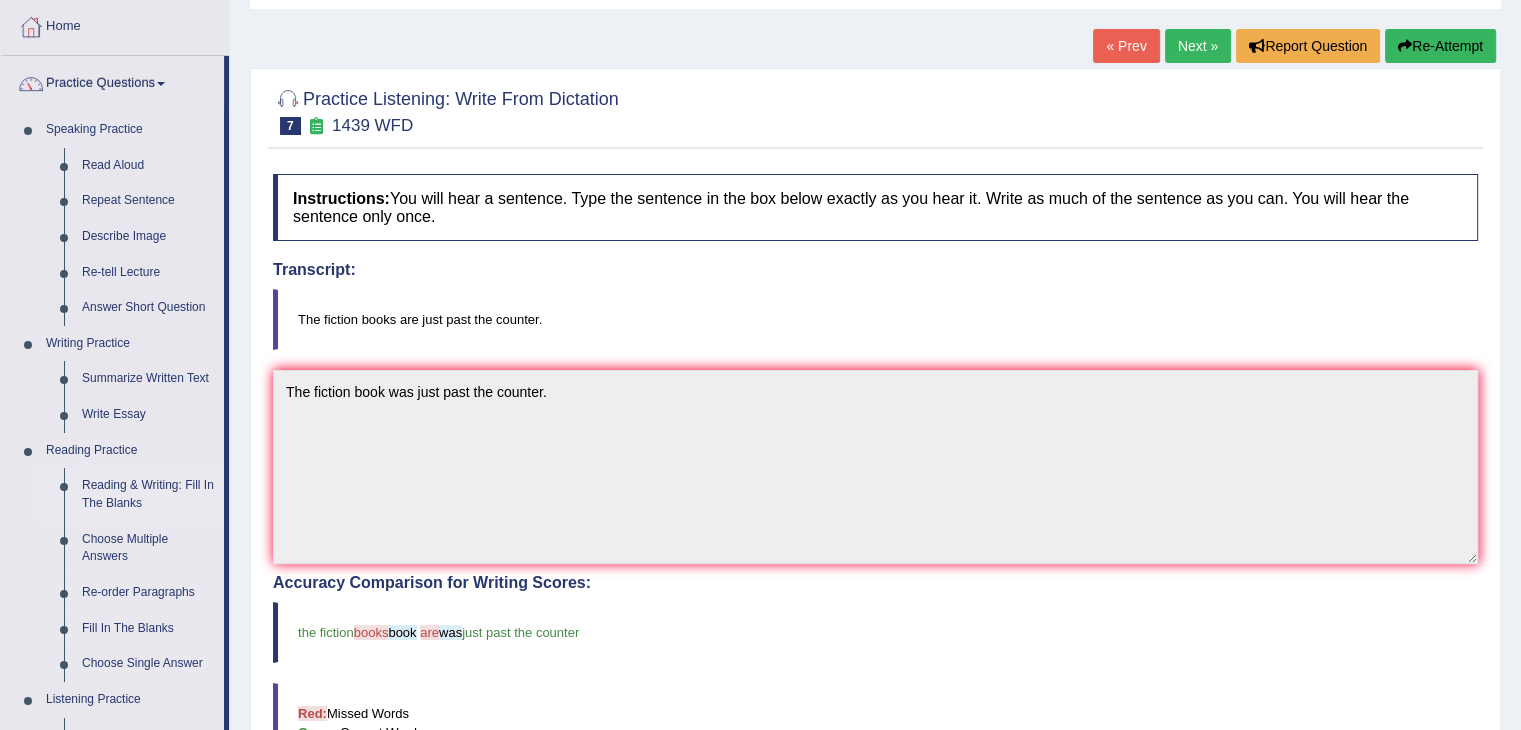 click on "Reading & Writing: Fill In The Blanks" at bounding box center [148, 494] 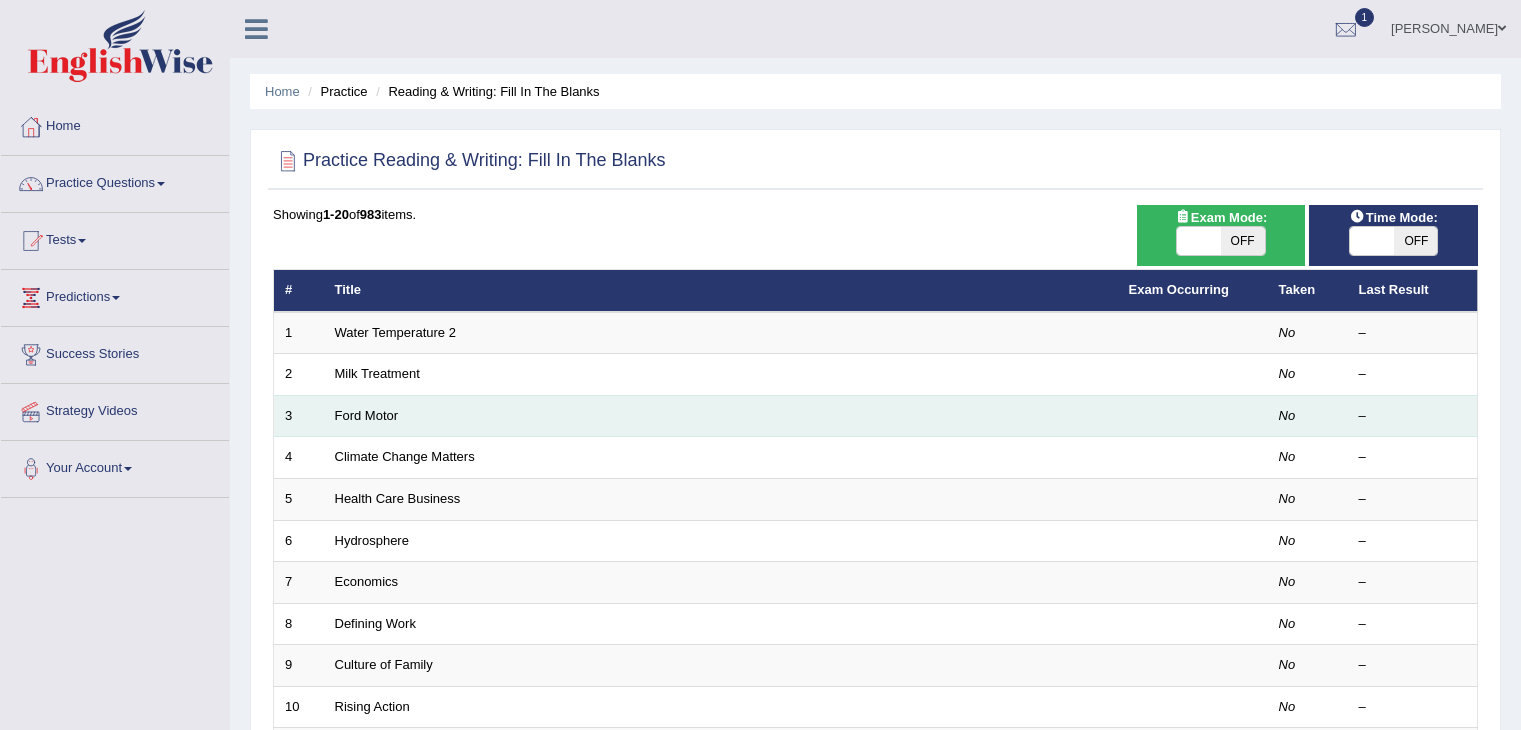 scroll, scrollTop: 0, scrollLeft: 0, axis: both 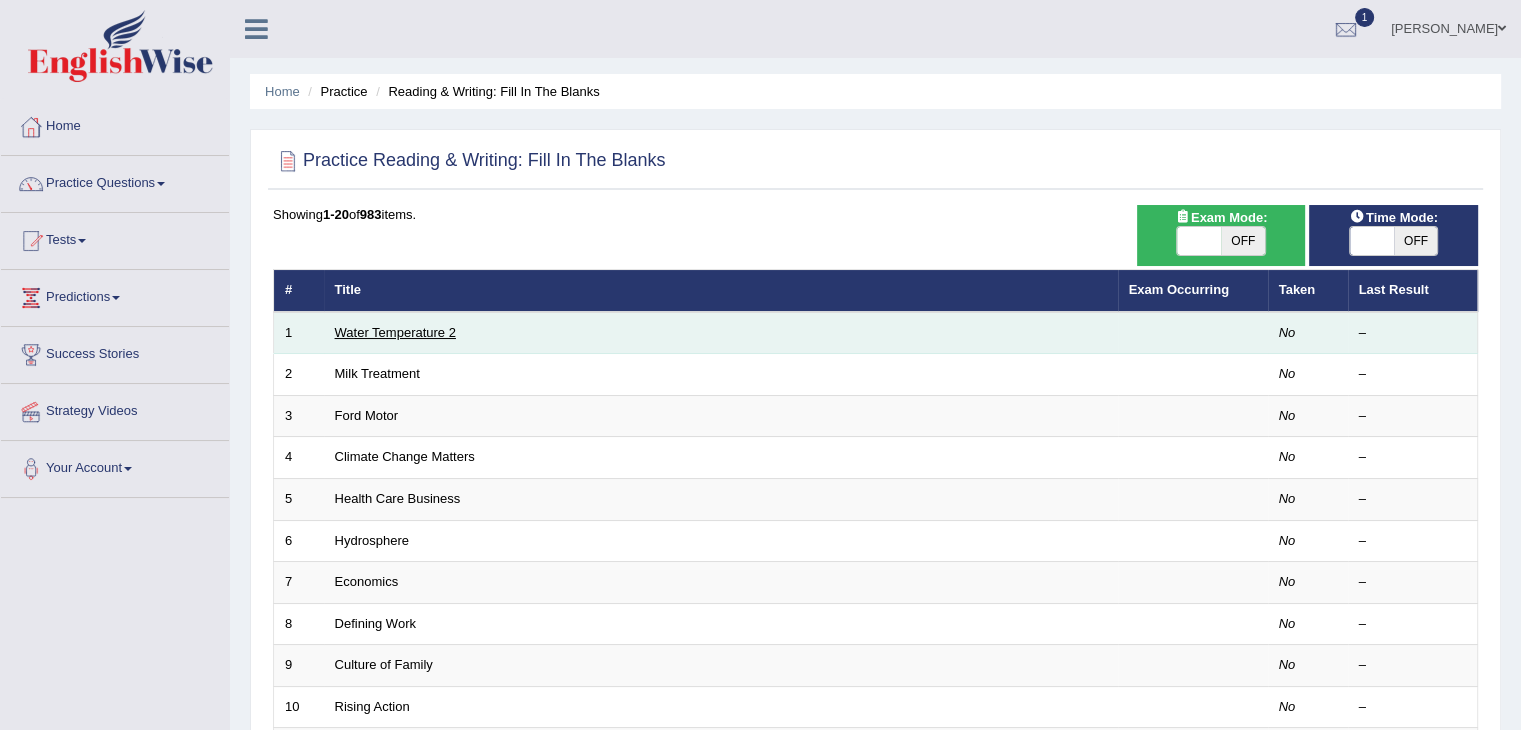 click on "Water Temperature 2" at bounding box center (395, 332) 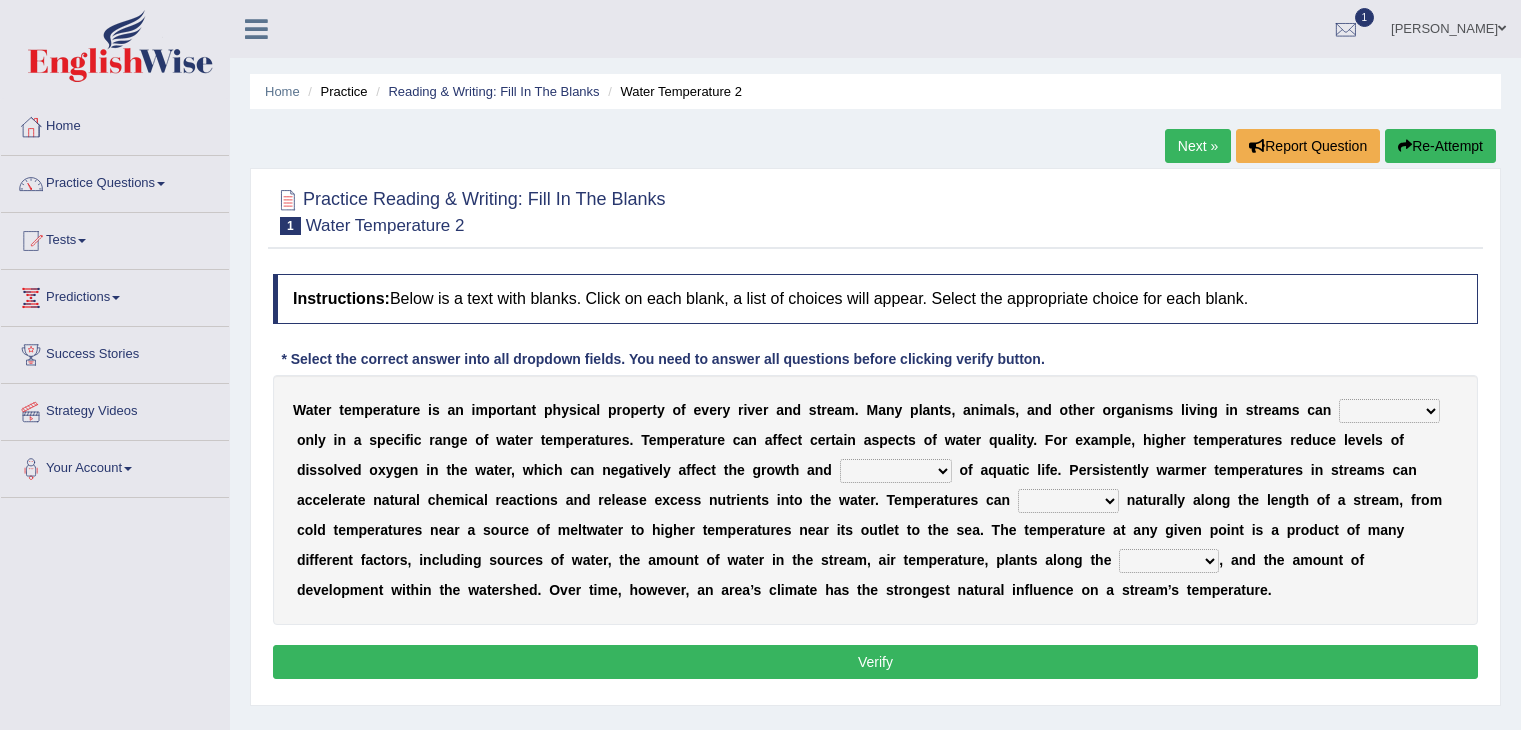 scroll, scrollTop: 0, scrollLeft: 0, axis: both 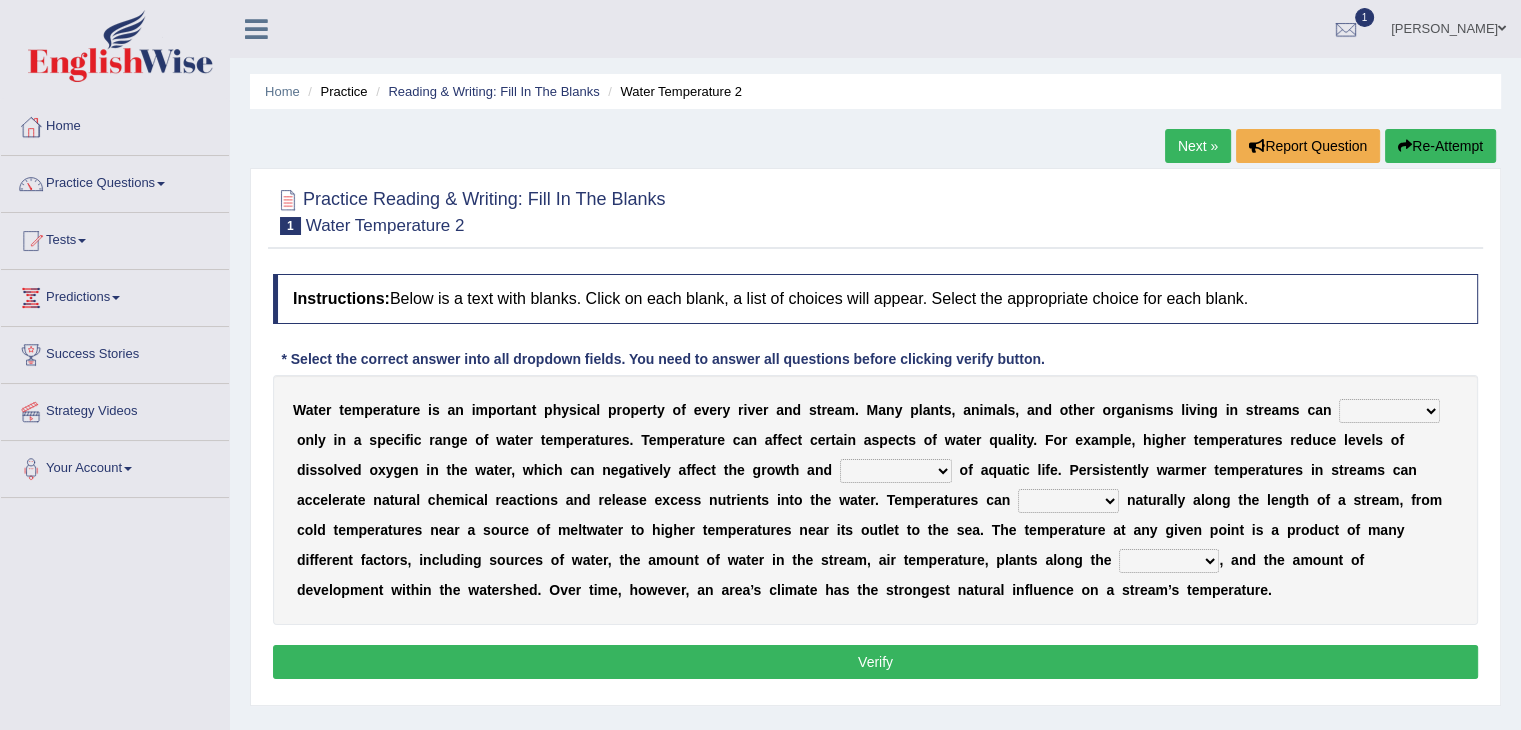 click on "productivity corrosion appreciation degradation" at bounding box center (896, 471) 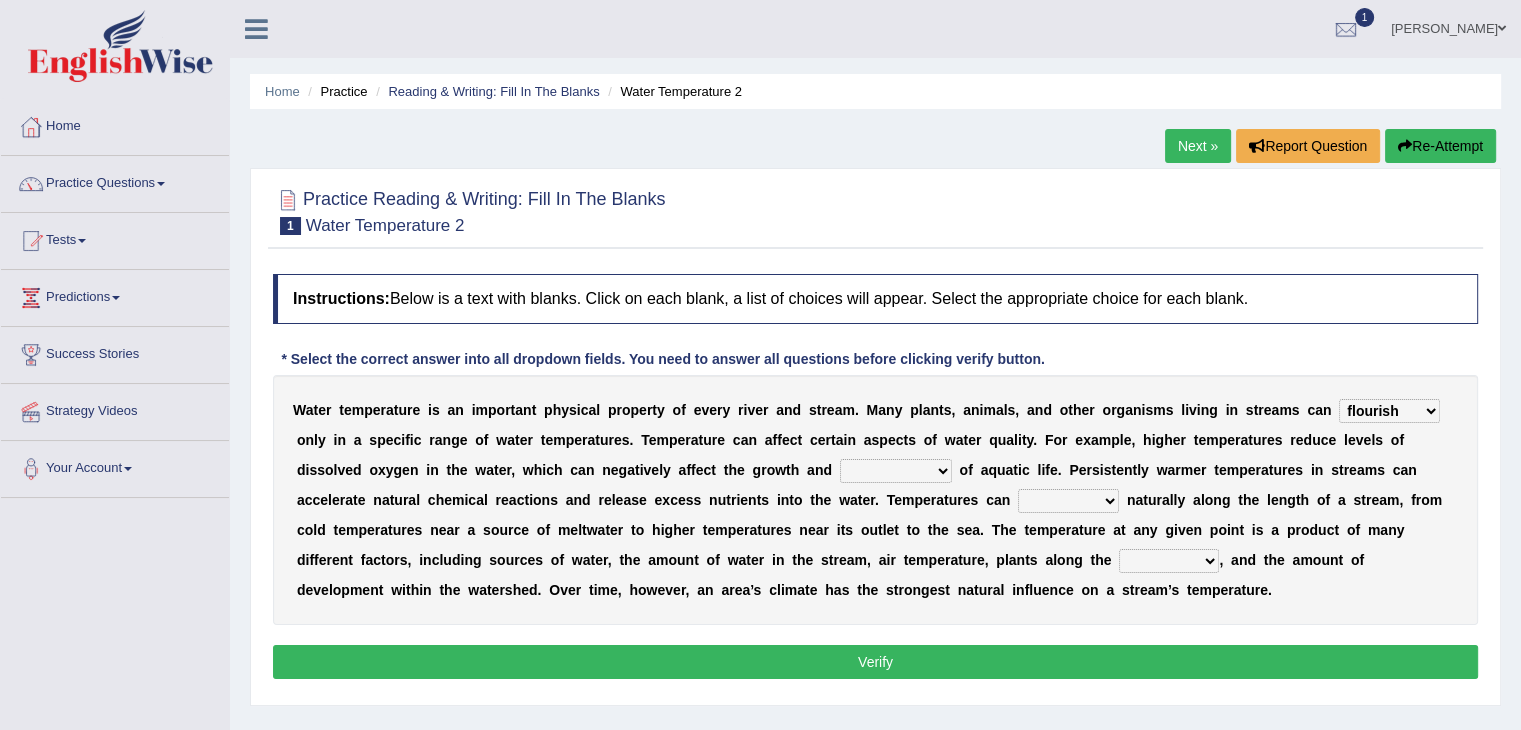 click on "wither perish flourish deteriorate" at bounding box center (1389, 411) 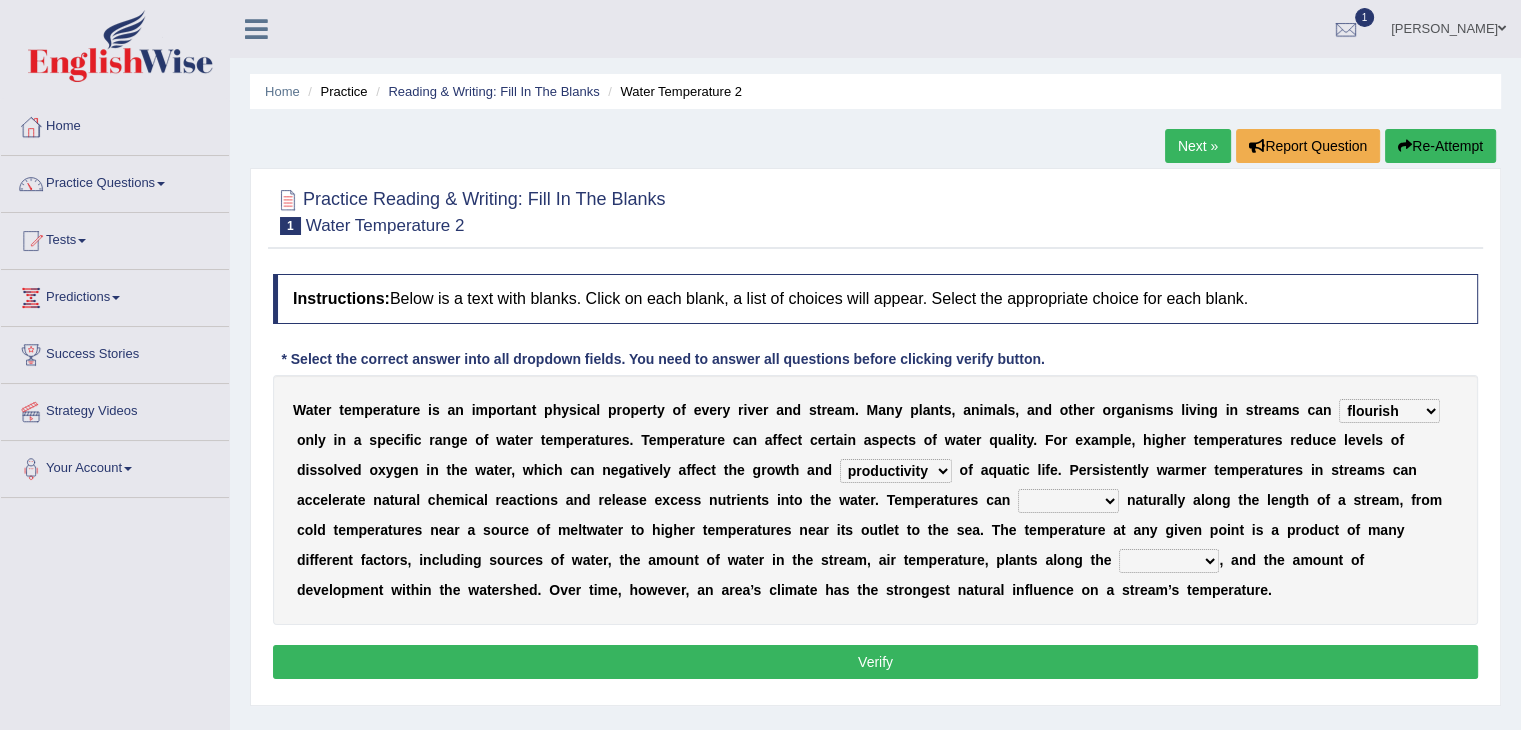 click on "productivity corrosion appreciation degradation" at bounding box center (896, 471) 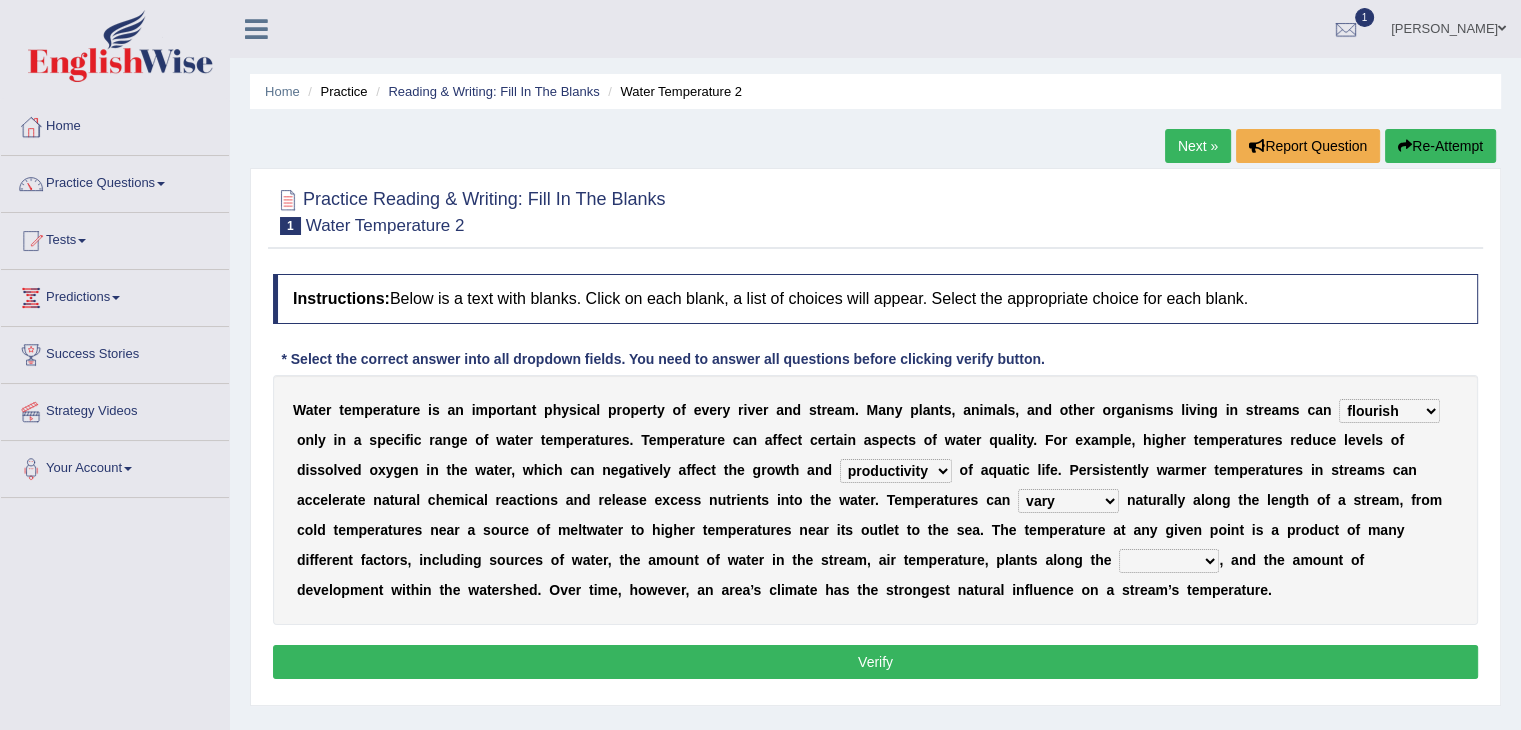 click on "decline vary remain deteriorate" at bounding box center [1068, 501] 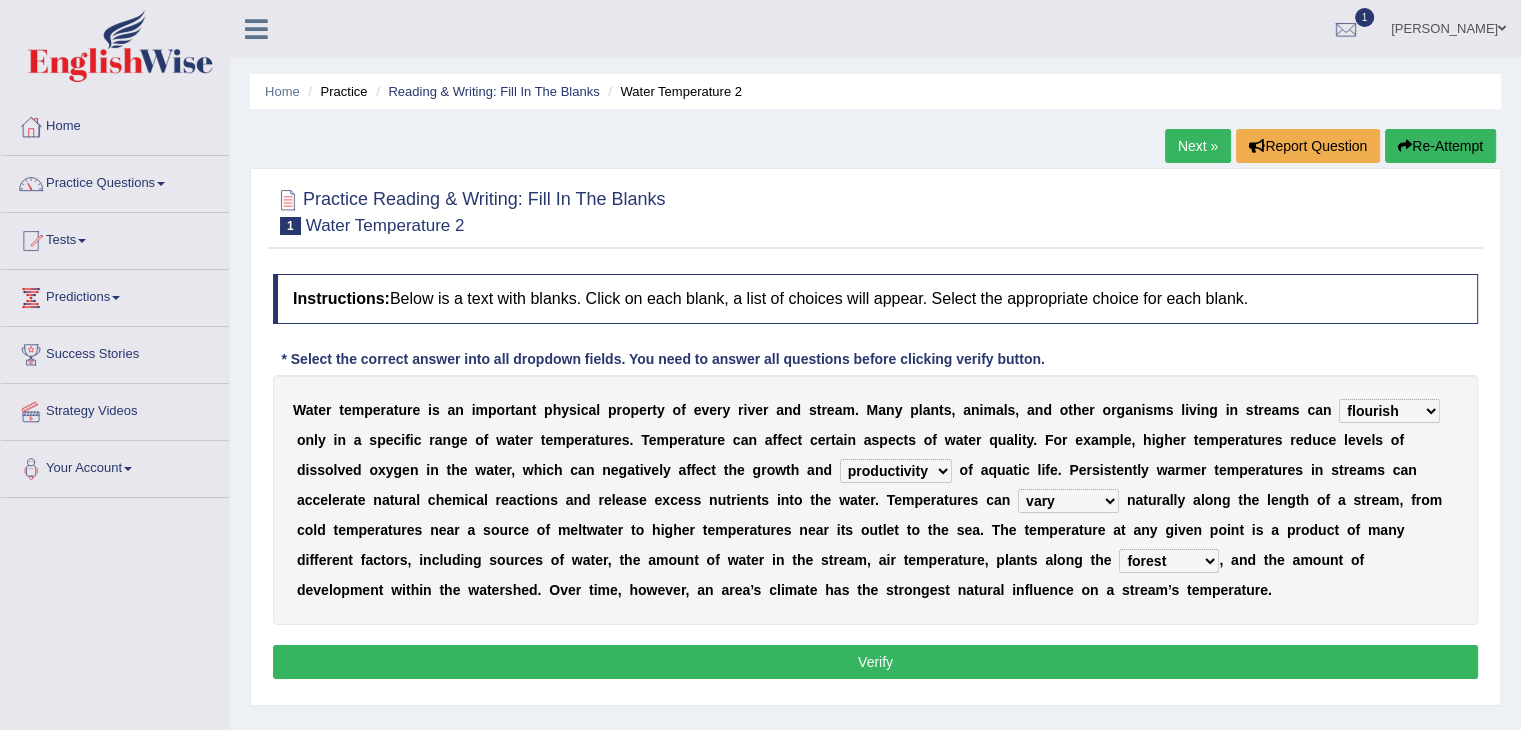 click on "mountains road forest bank" at bounding box center (1169, 561) 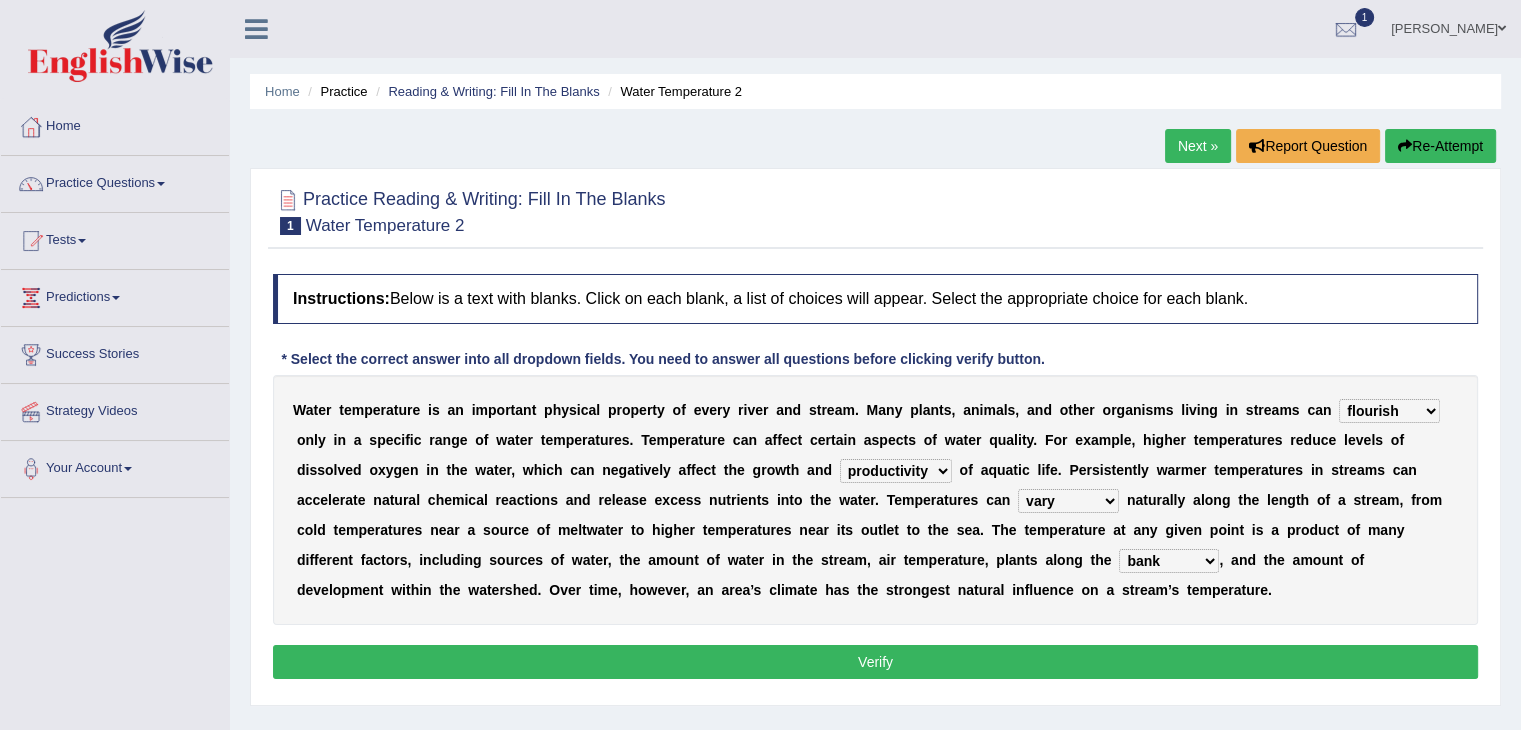 click on "mountains road forest bank" at bounding box center [1169, 561] 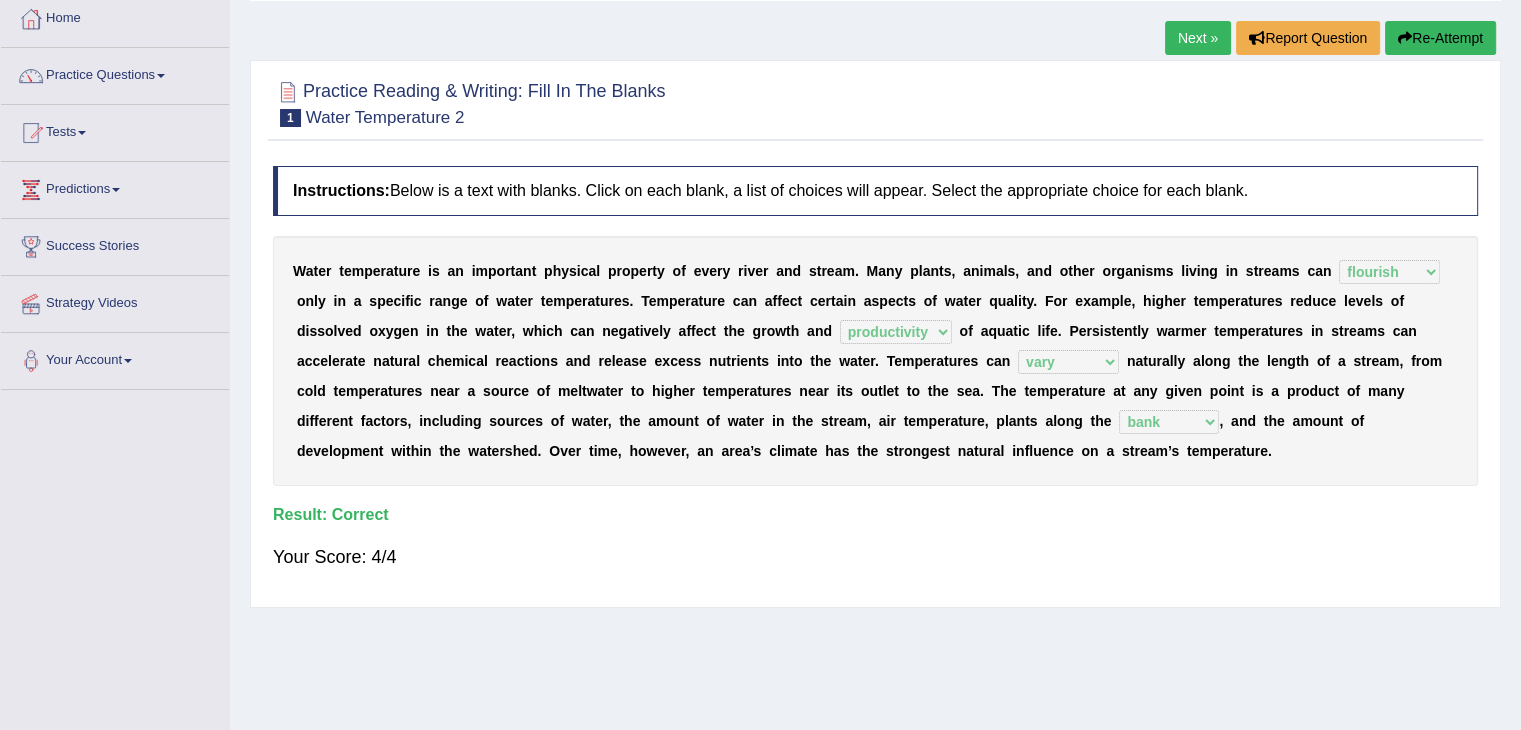 scroll, scrollTop: 0, scrollLeft: 0, axis: both 